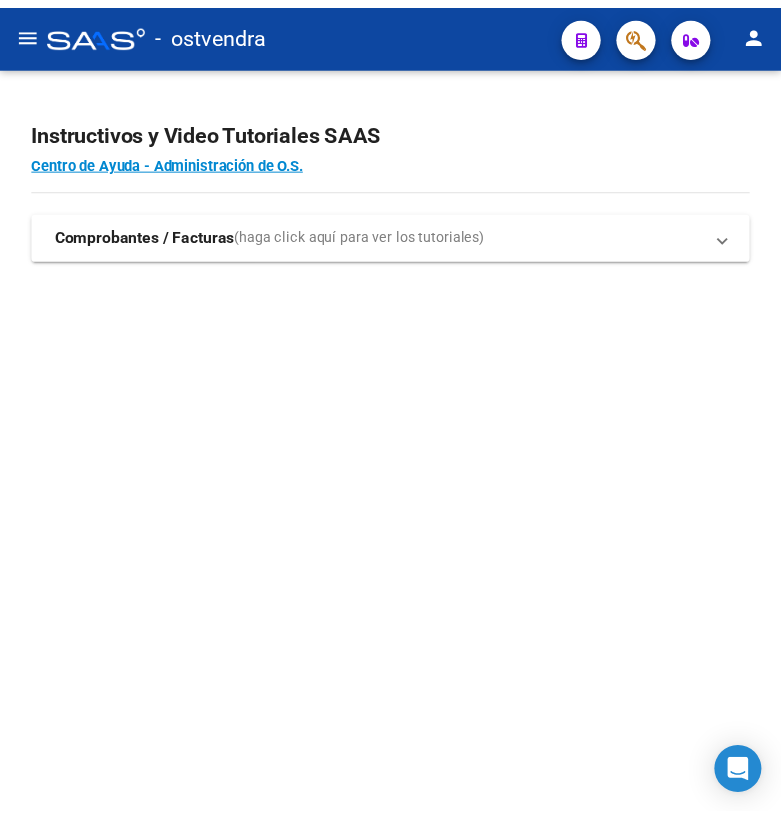 scroll, scrollTop: 0, scrollLeft: 0, axis: both 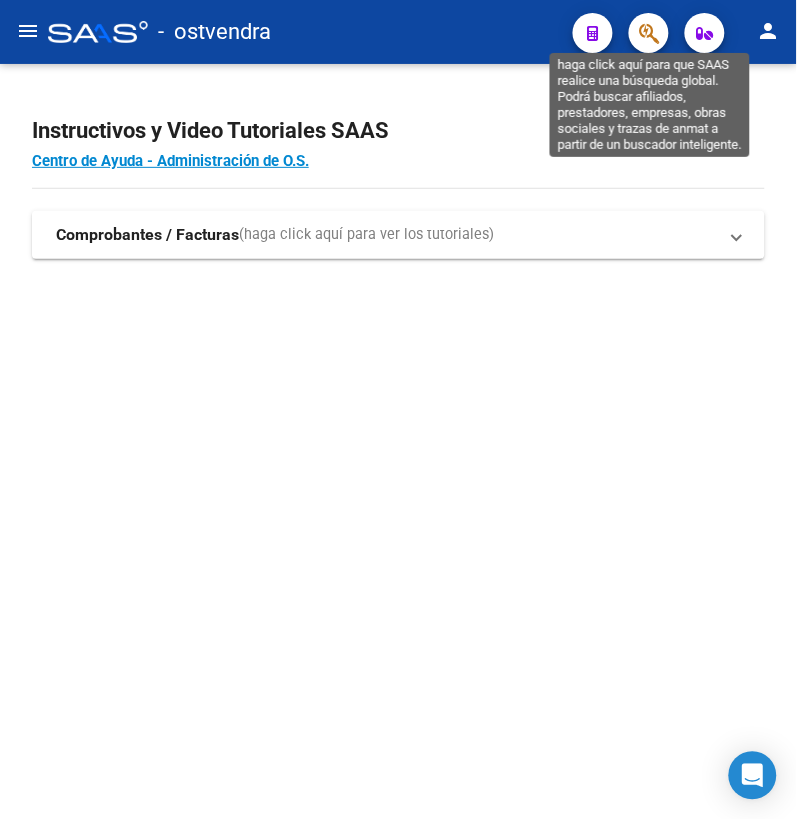 click 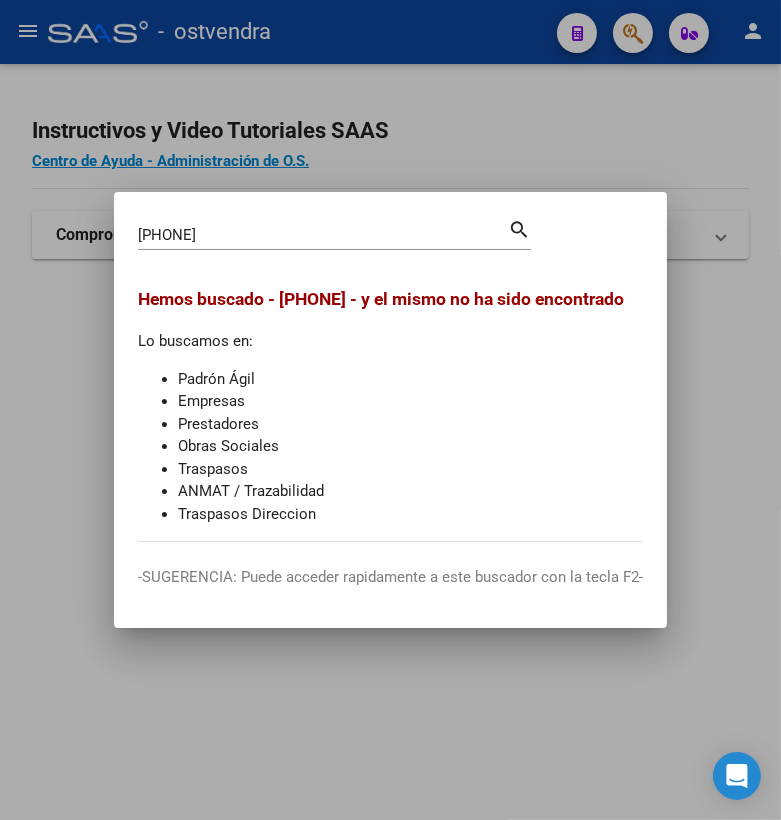 click on "[PHONE]" at bounding box center [323, 235] 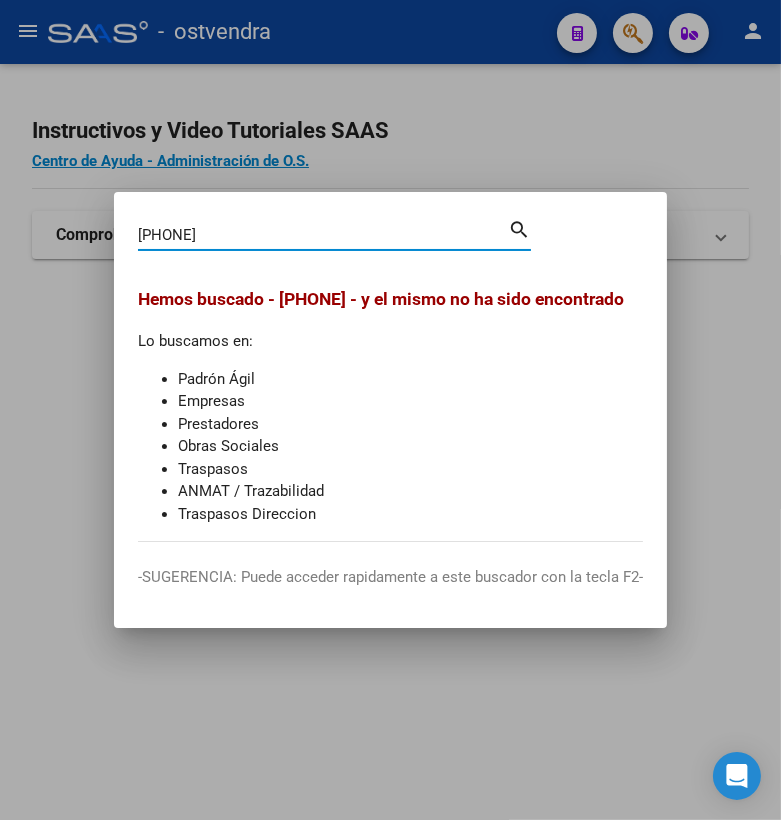 click on "[PHONE]" at bounding box center [323, 235] 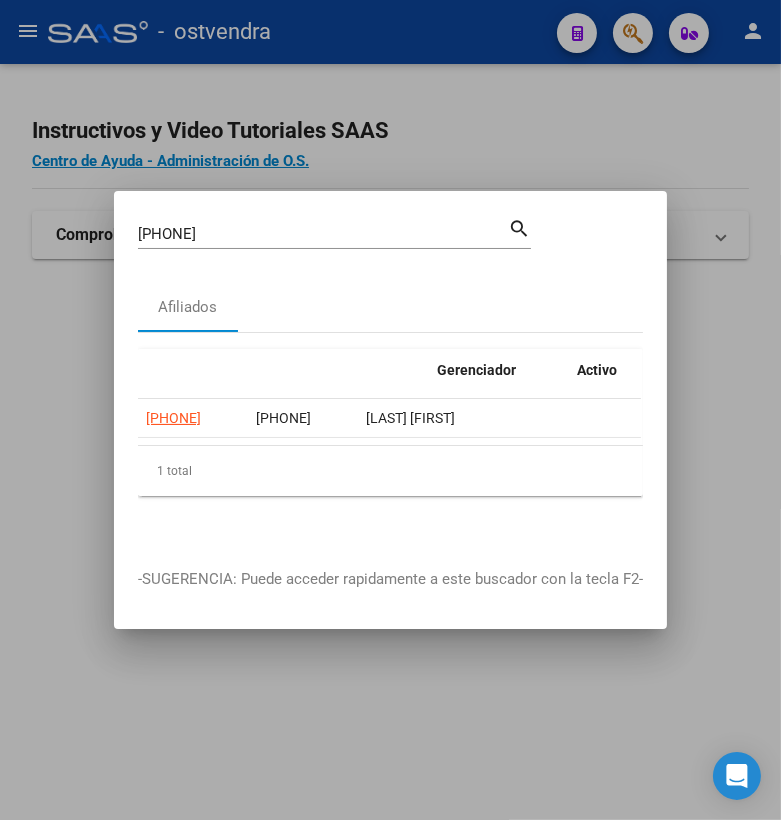 scroll, scrollTop: 0, scrollLeft: 376, axis: horizontal 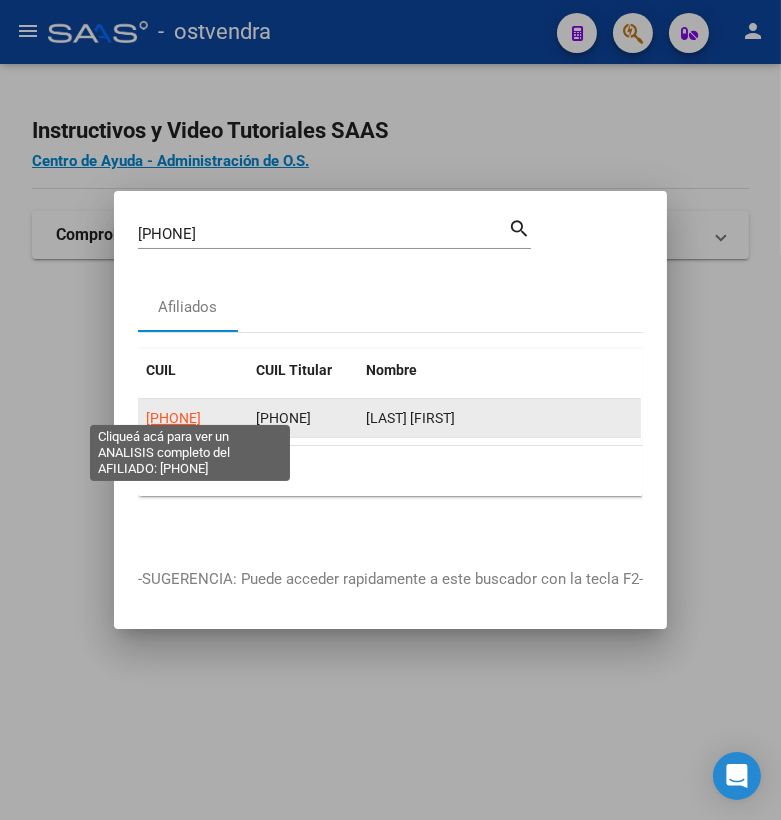 click on "[PHONE]" 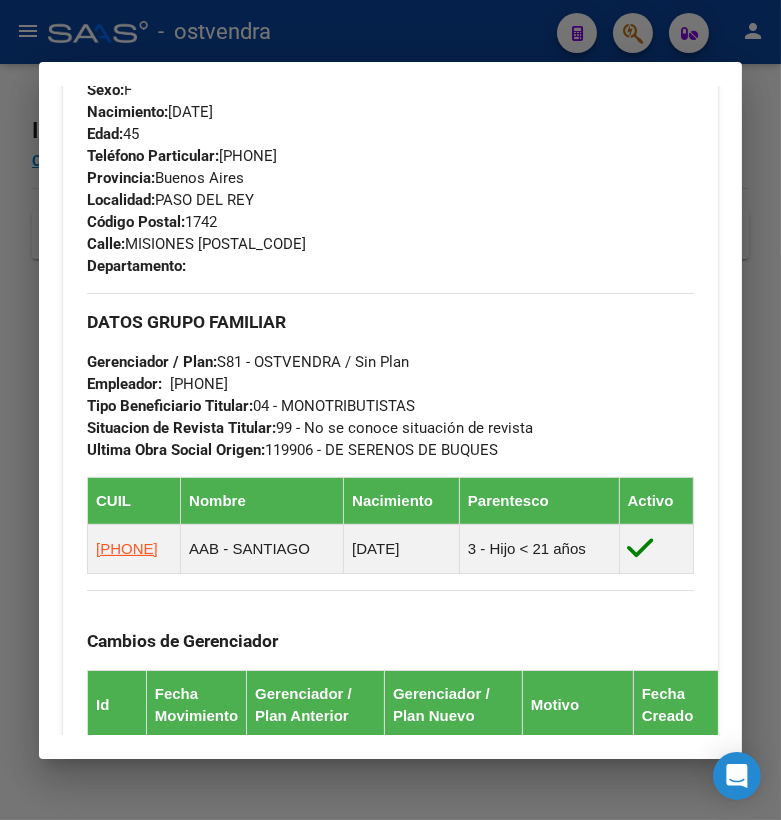 scroll, scrollTop: 986, scrollLeft: 0, axis: vertical 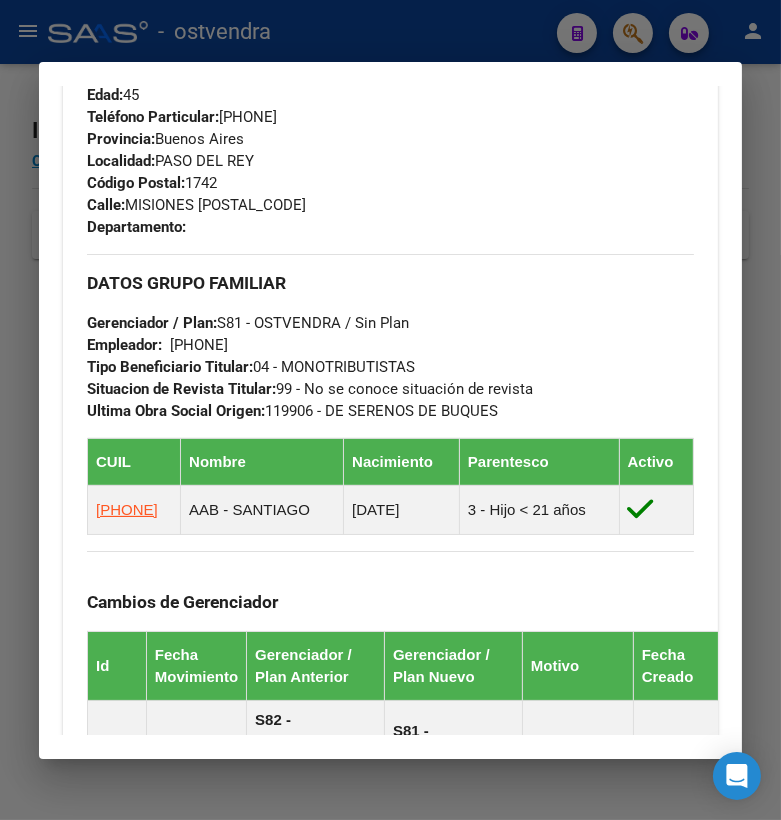 click at bounding box center [390, 410] 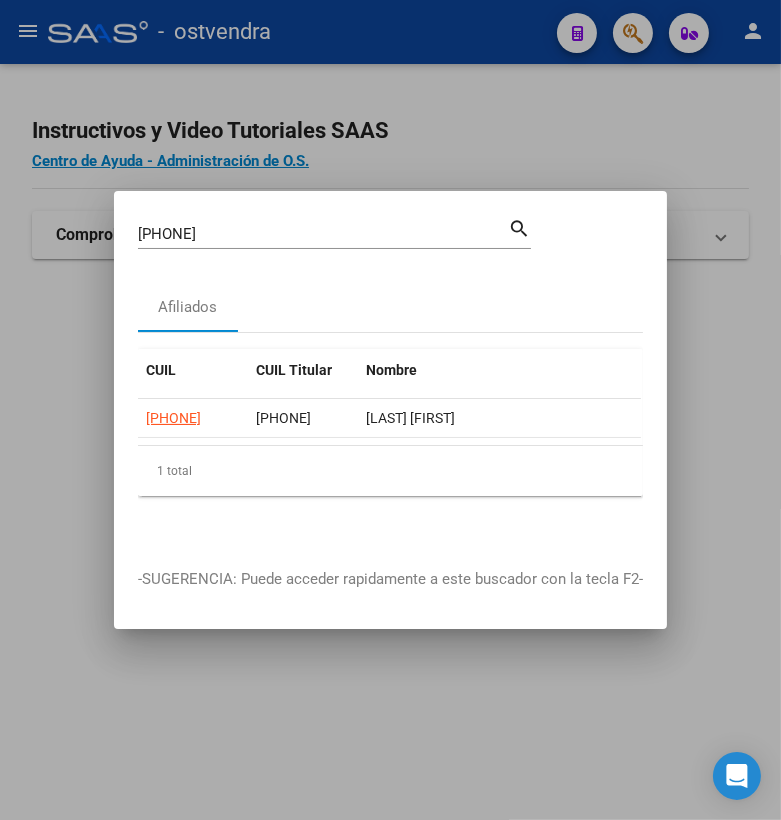 click on "27280789777" at bounding box center (323, 234) 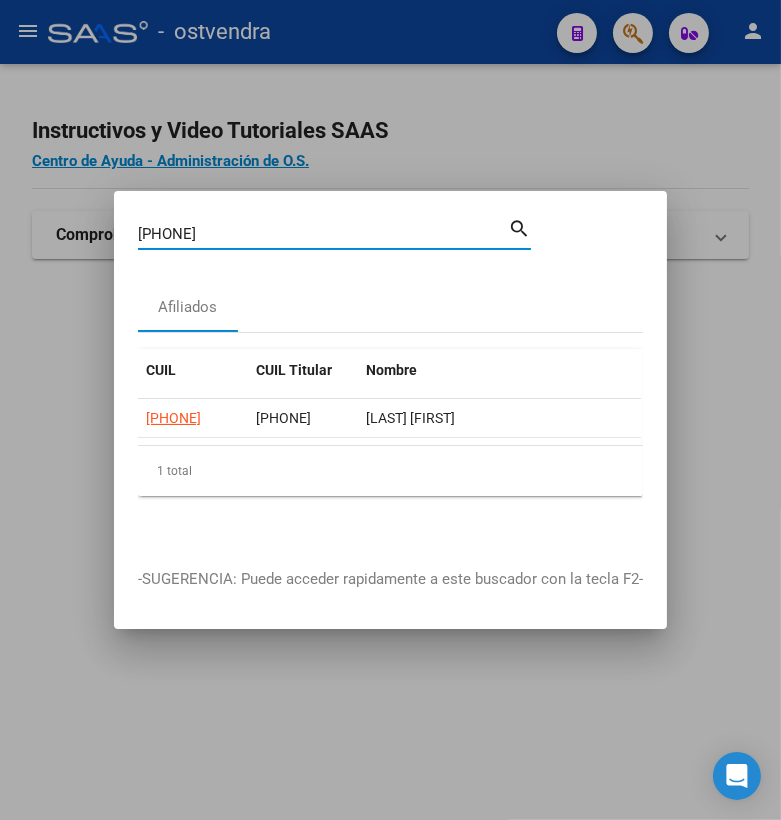 click on "27280789777" at bounding box center (323, 234) 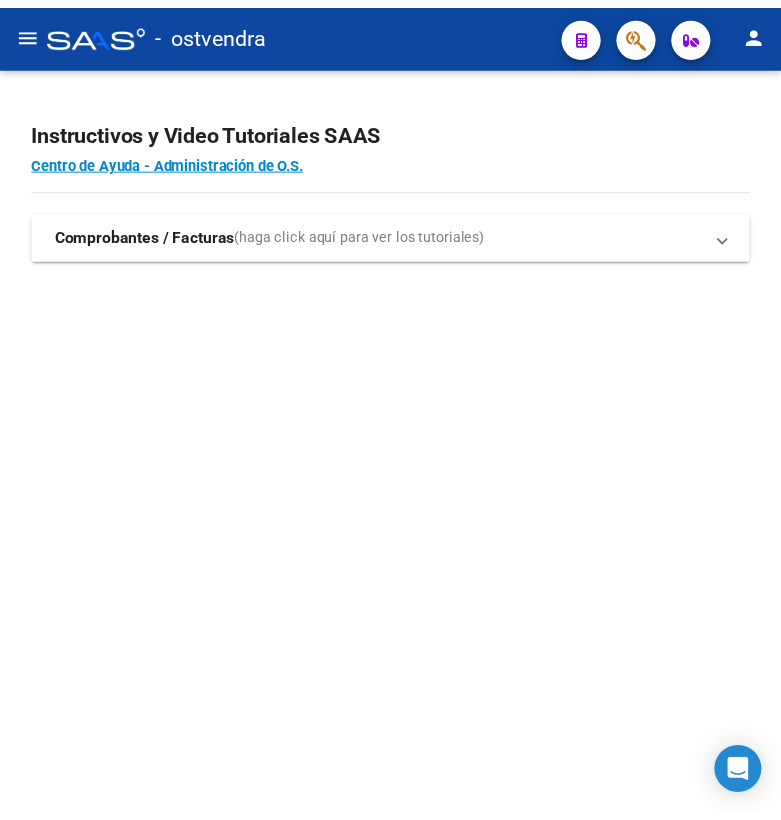 scroll, scrollTop: 0, scrollLeft: 0, axis: both 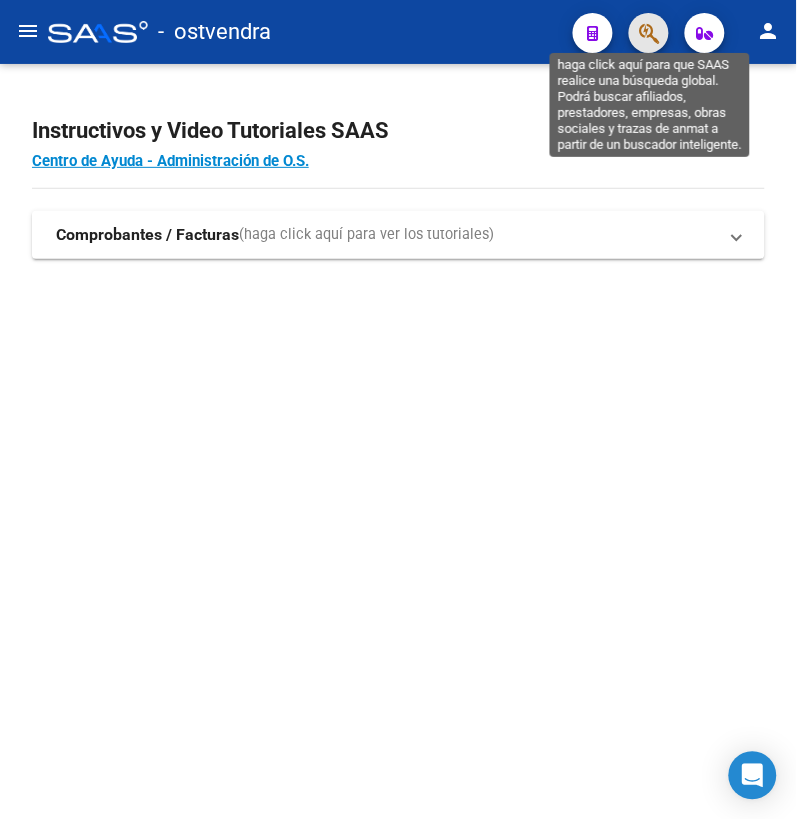 click 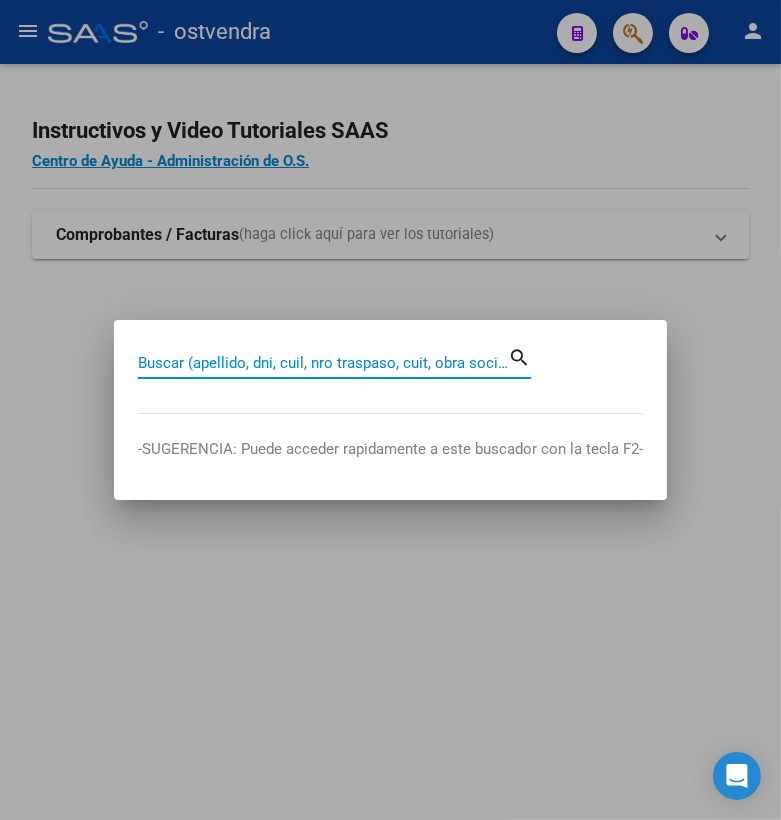click on "Buscar (apellido, dni, cuil, nro traspaso, cuit, obra social)" at bounding box center [323, 363] 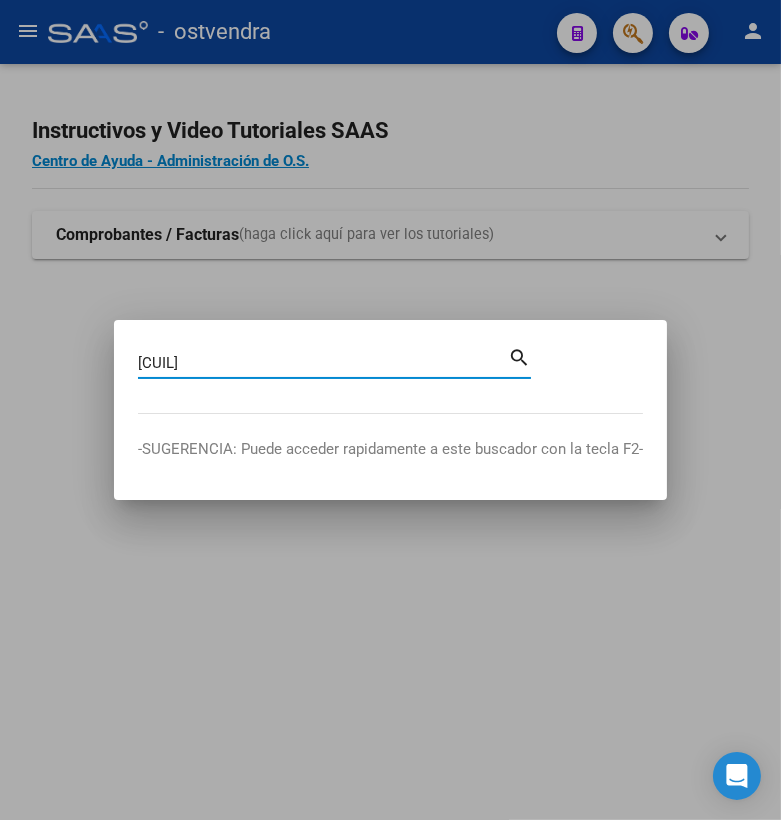type on "[CUIL]" 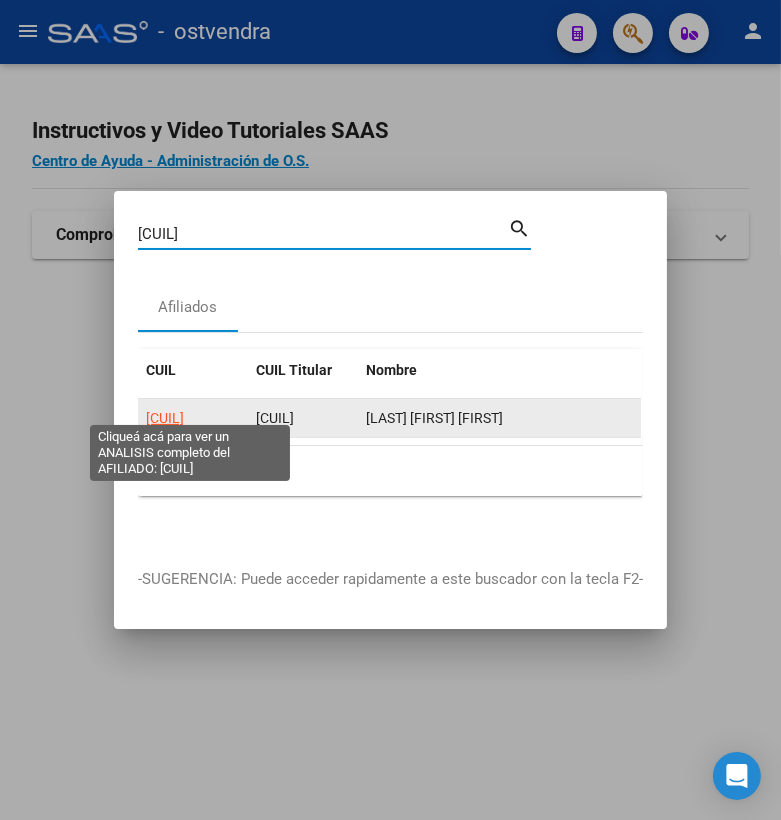 click on "[CUIL]" 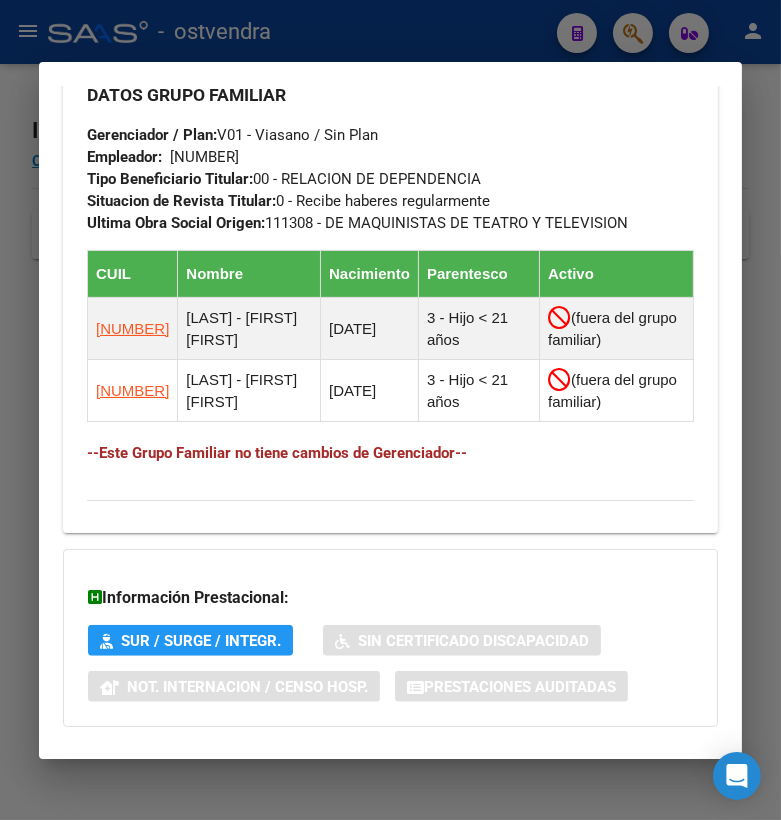 scroll, scrollTop: 1222, scrollLeft: 0, axis: vertical 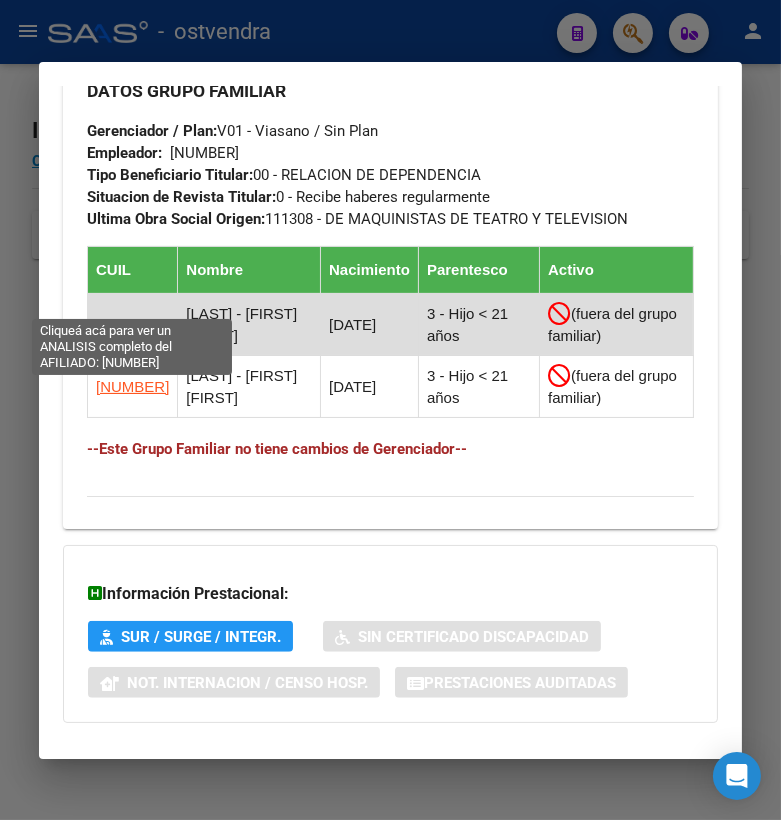 click on "[NUMBER]" at bounding box center [132, 324] 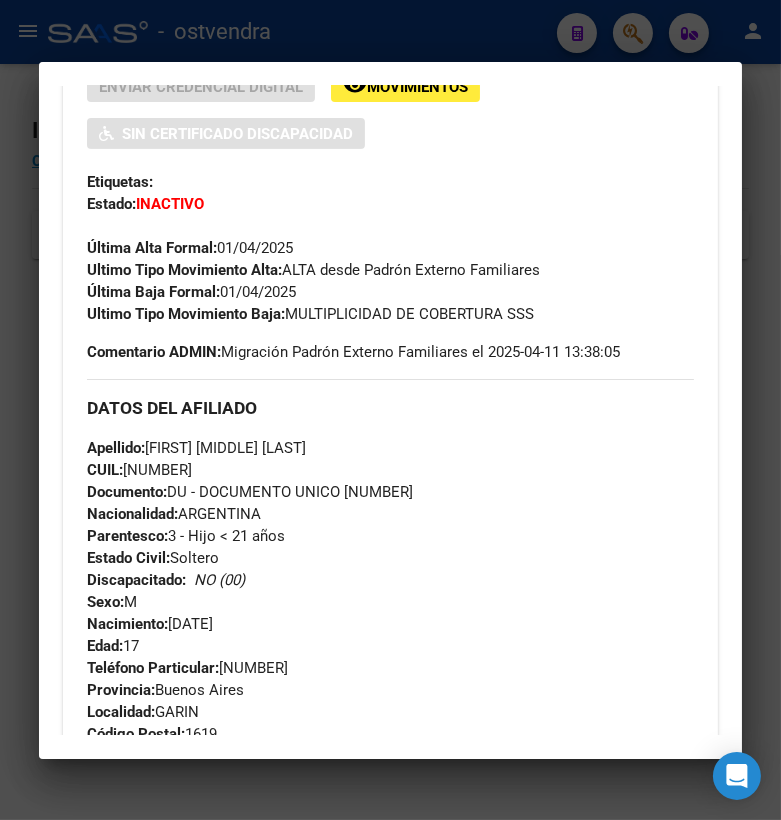 scroll, scrollTop: 555, scrollLeft: 0, axis: vertical 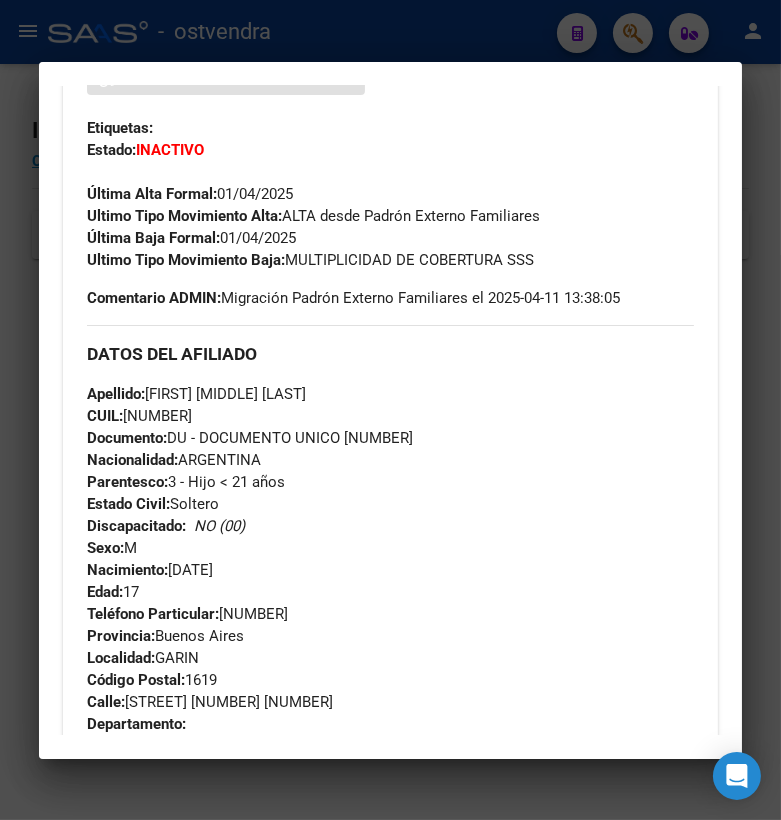 click at bounding box center (390, 410) 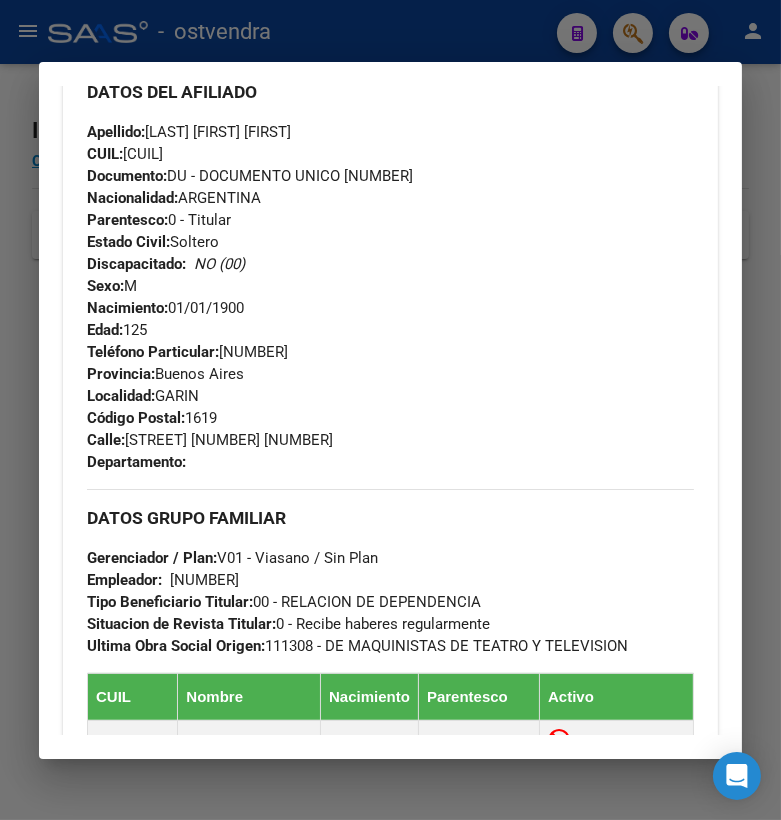 scroll, scrollTop: 777, scrollLeft: 0, axis: vertical 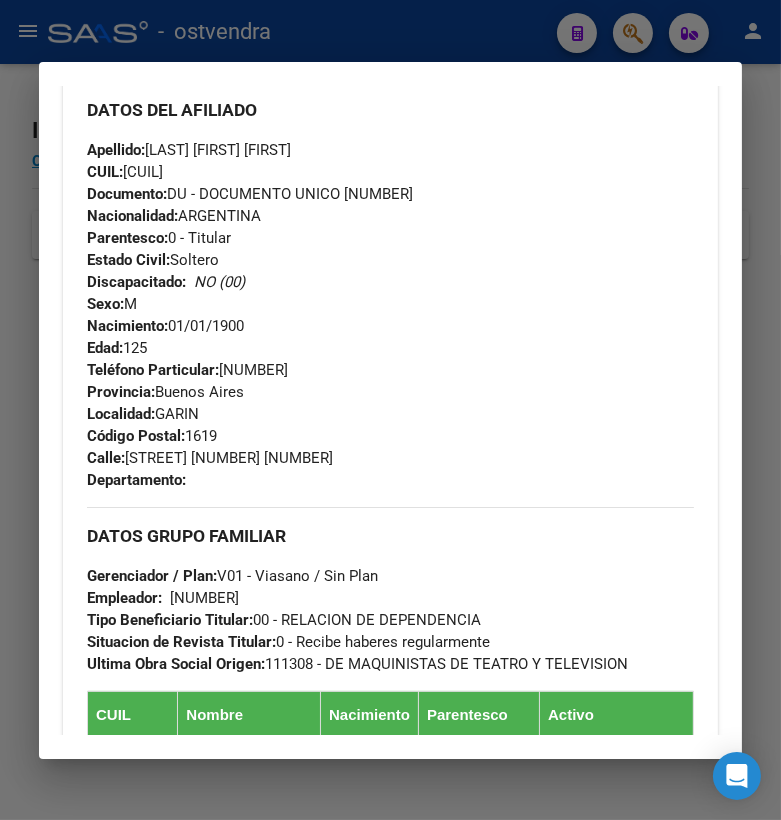 click at bounding box center [390, 410] 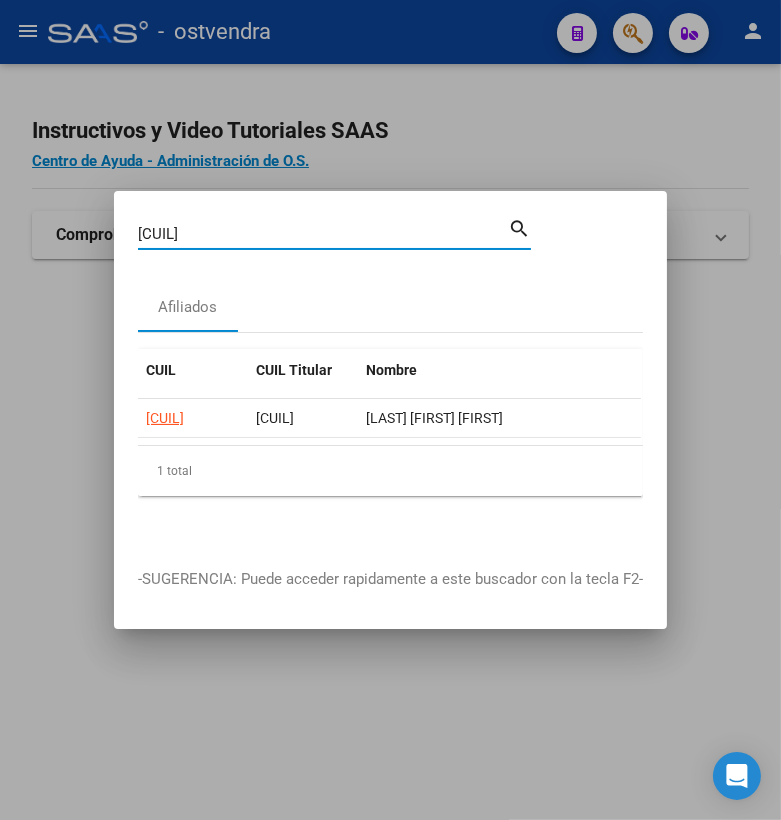 click on "[CUIL]" at bounding box center (323, 234) 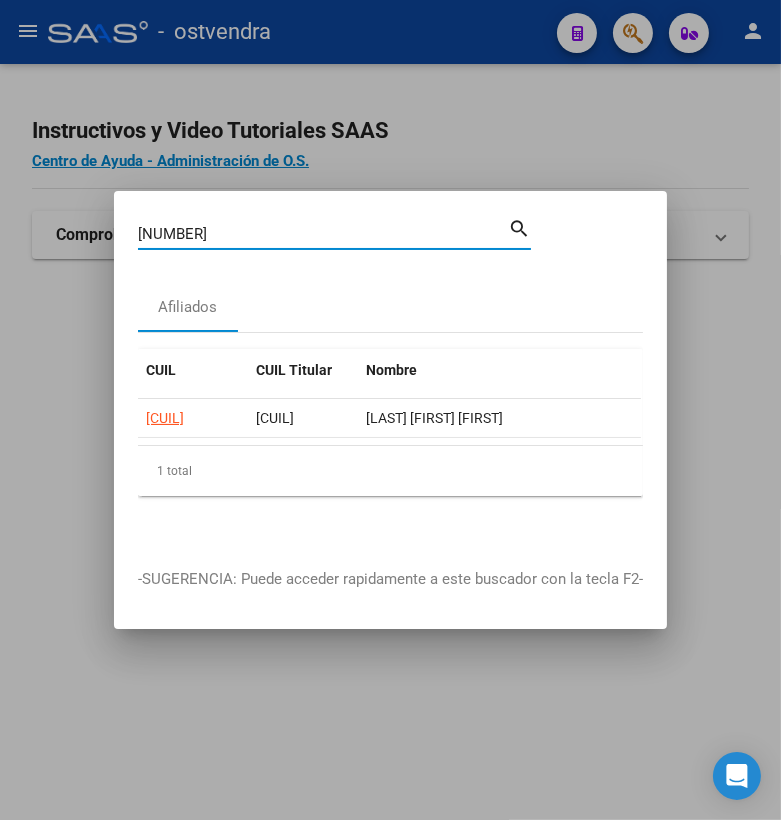 type on "[NUMBER]" 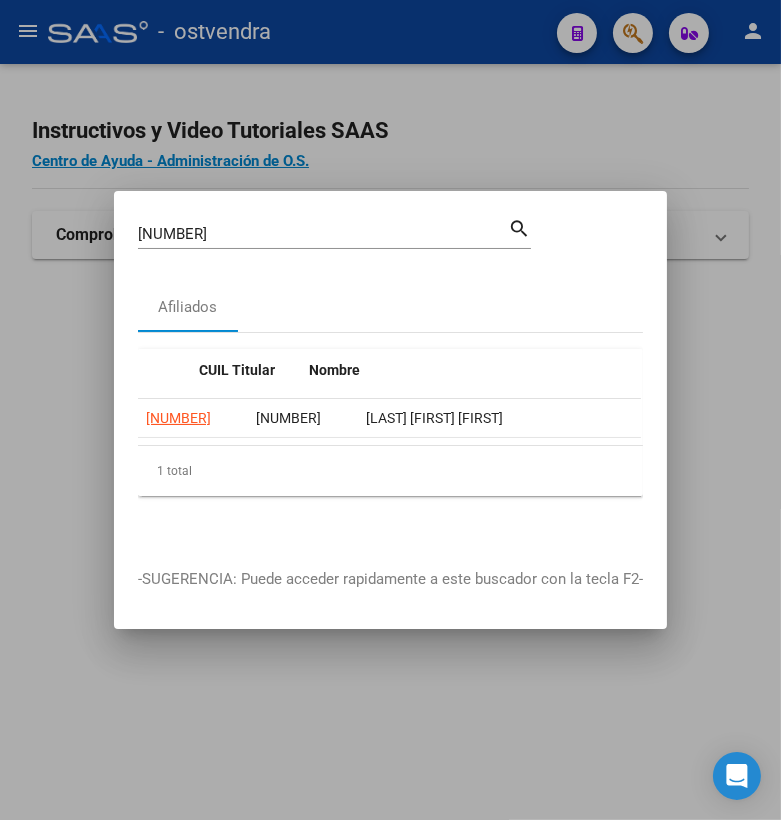 scroll, scrollTop: 0, scrollLeft: 376, axis: horizontal 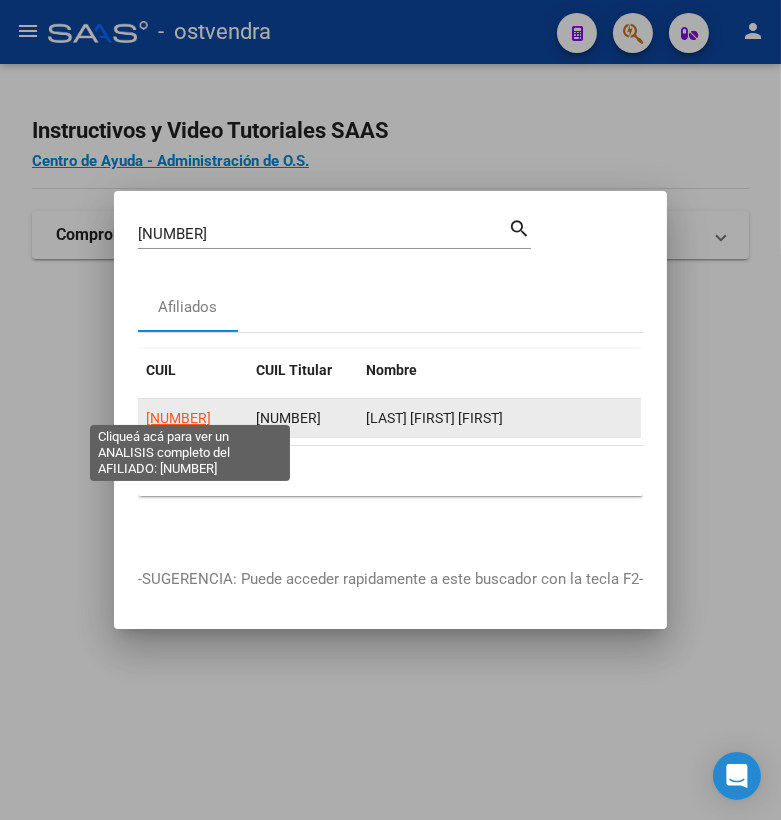 click on "[NUMBER]" 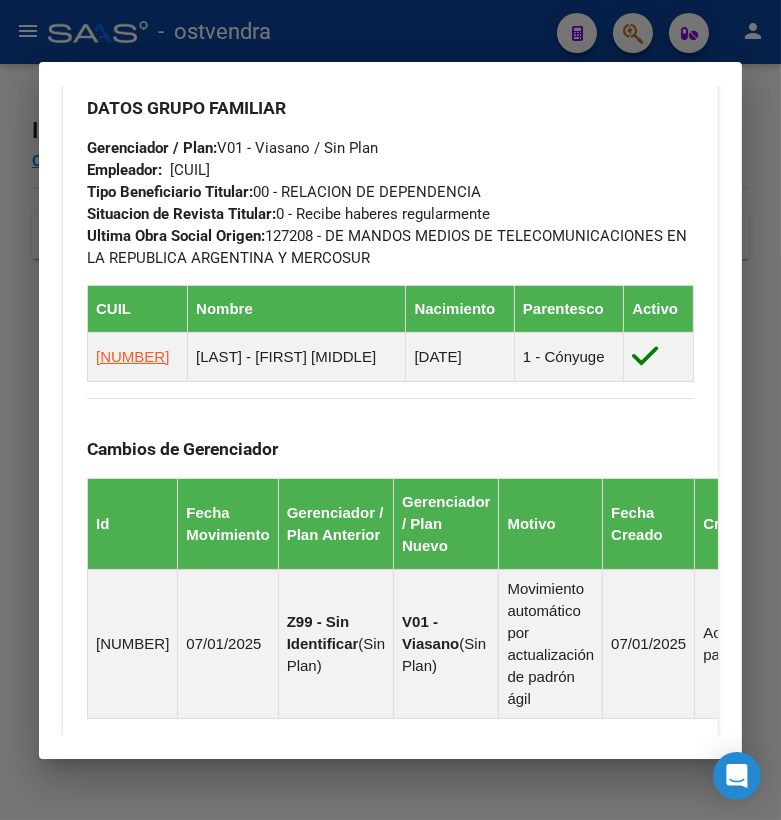 scroll, scrollTop: 1208, scrollLeft: 0, axis: vertical 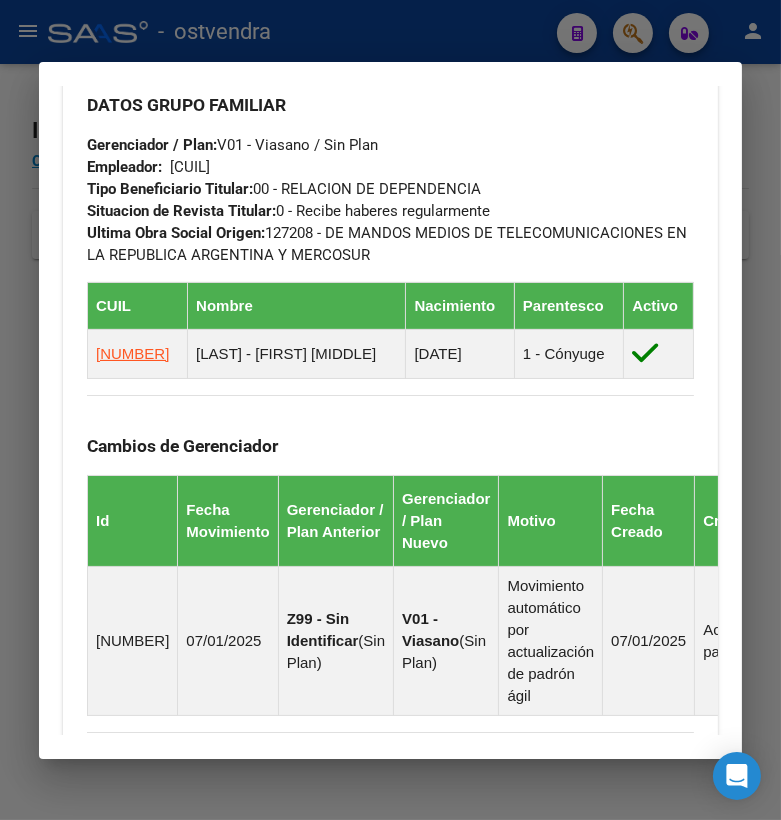 click at bounding box center [390, 410] 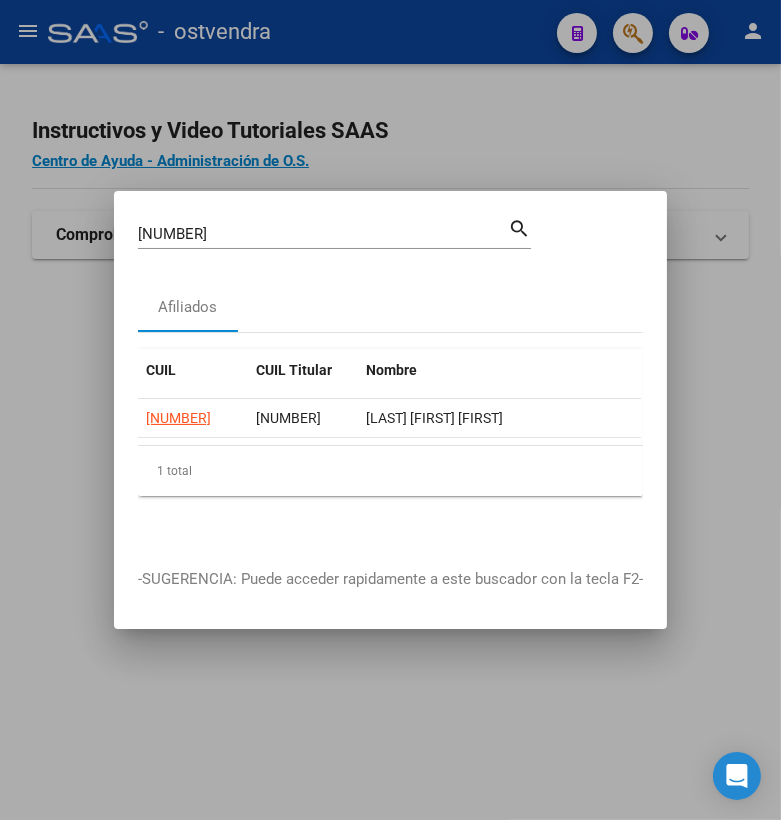 click on "[NUMBER]" at bounding box center (323, 234) 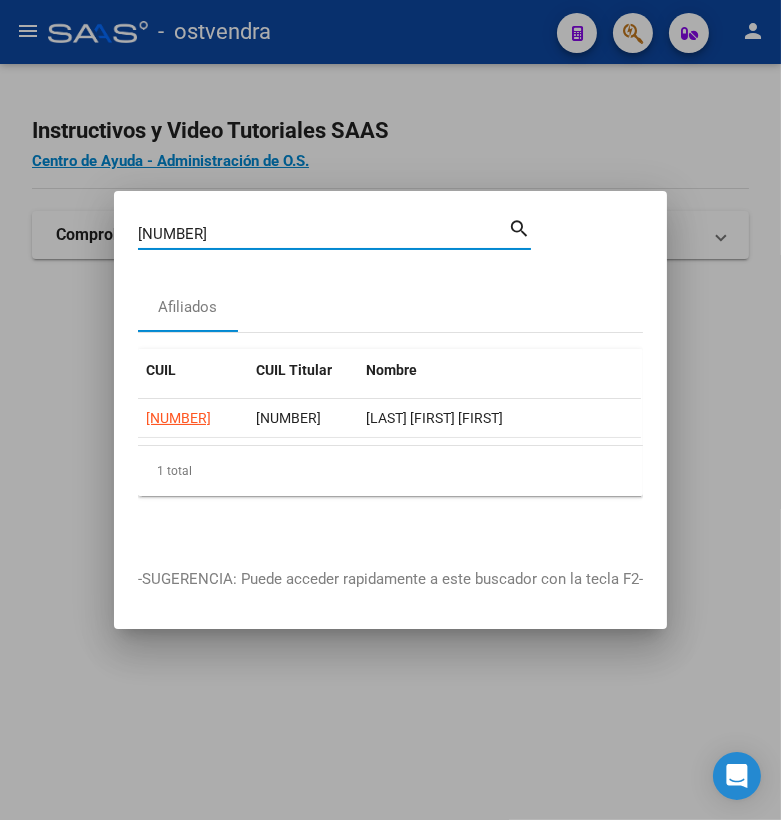 click on "[NUMBER]" at bounding box center (323, 234) 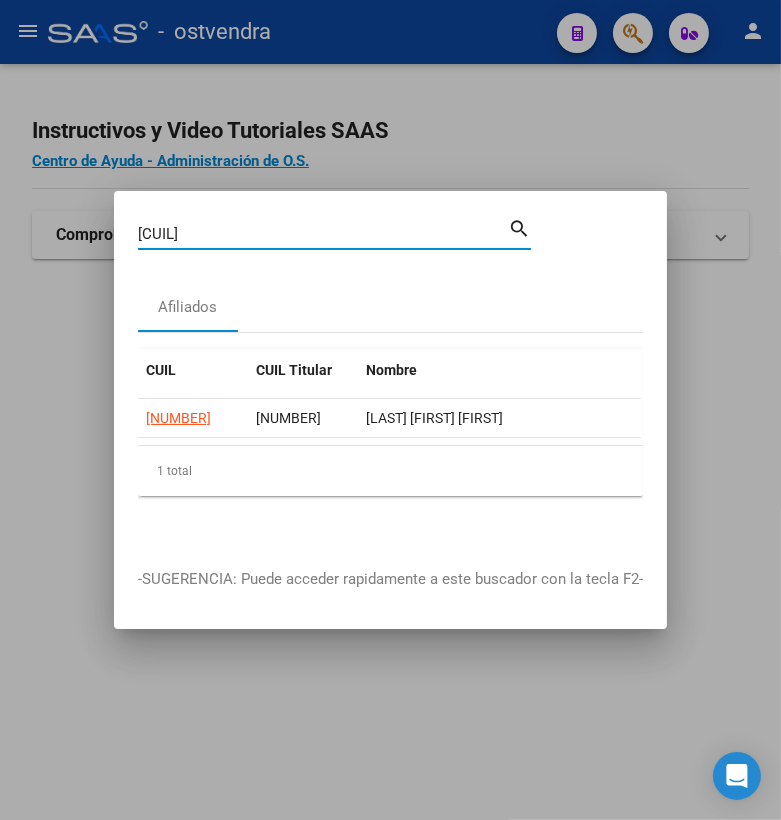 type on "[CUIL]" 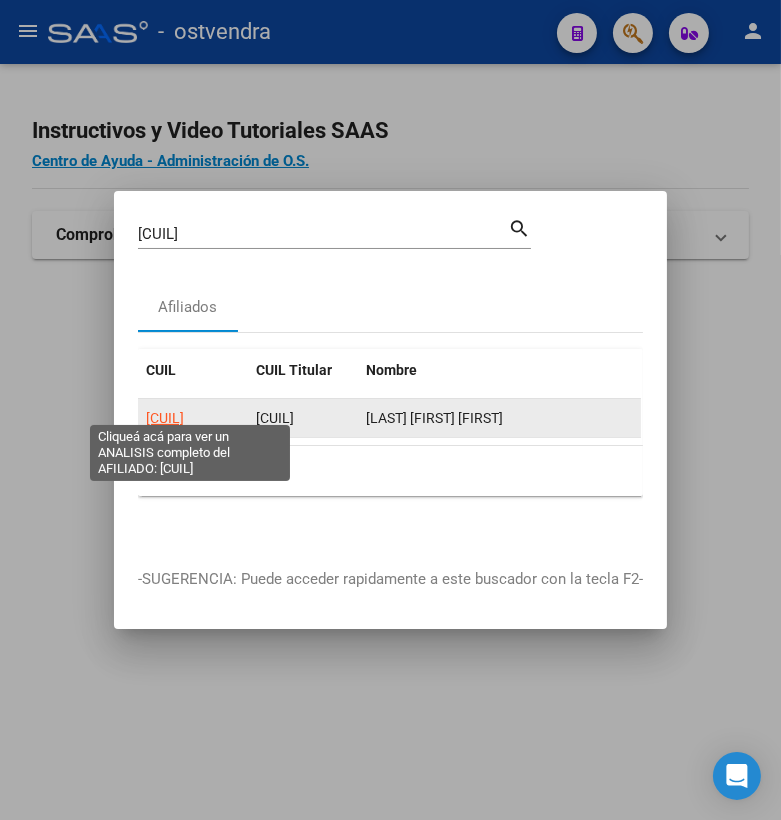 click on "[CUIL]" 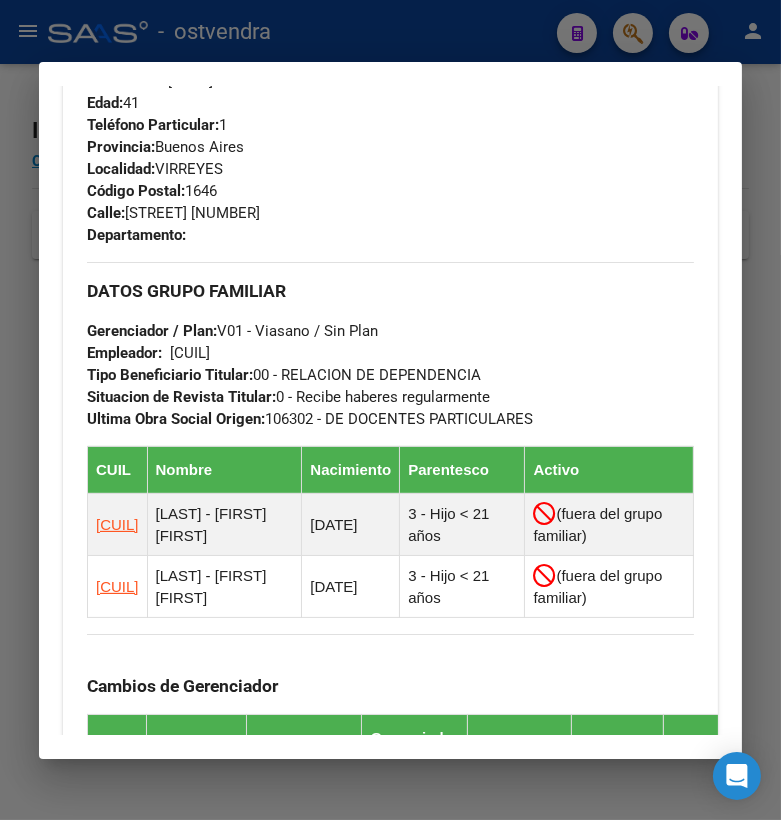 scroll, scrollTop: 1111, scrollLeft: 0, axis: vertical 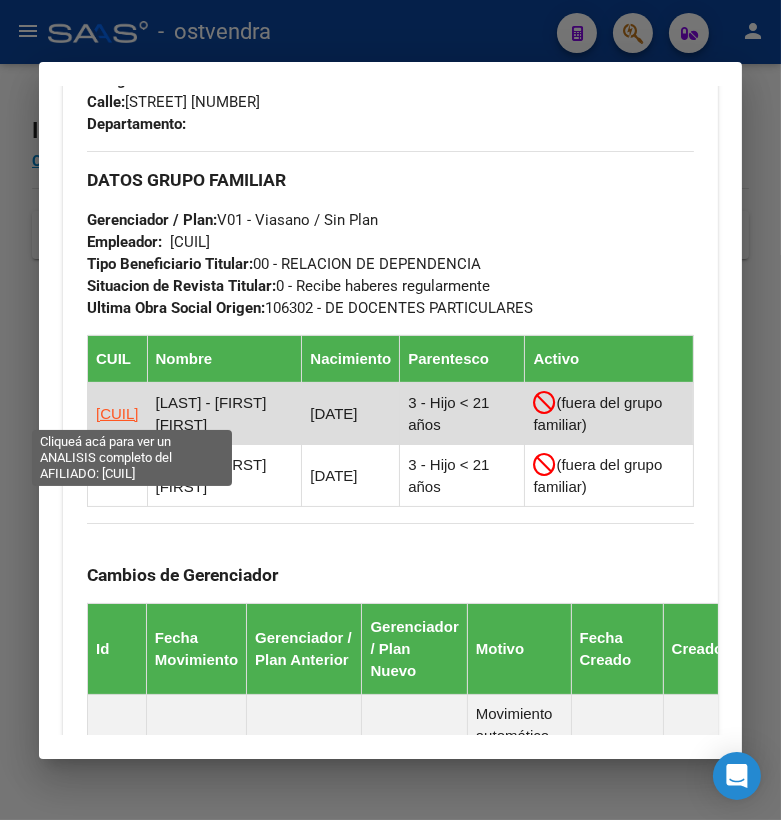 click on "[CUIL]" at bounding box center [117, 413] 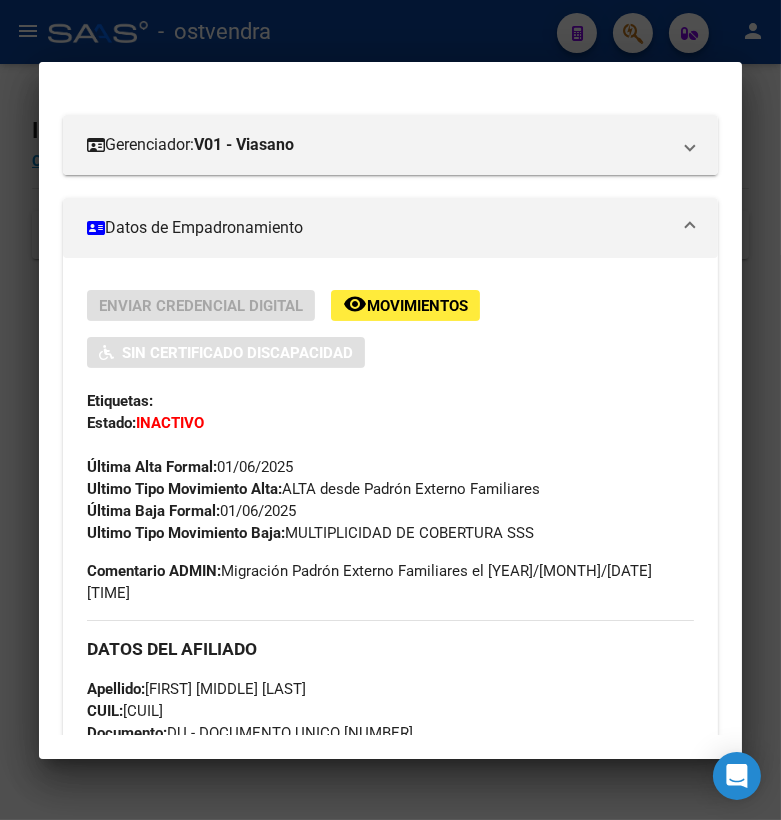 scroll, scrollTop: 333, scrollLeft: 0, axis: vertical 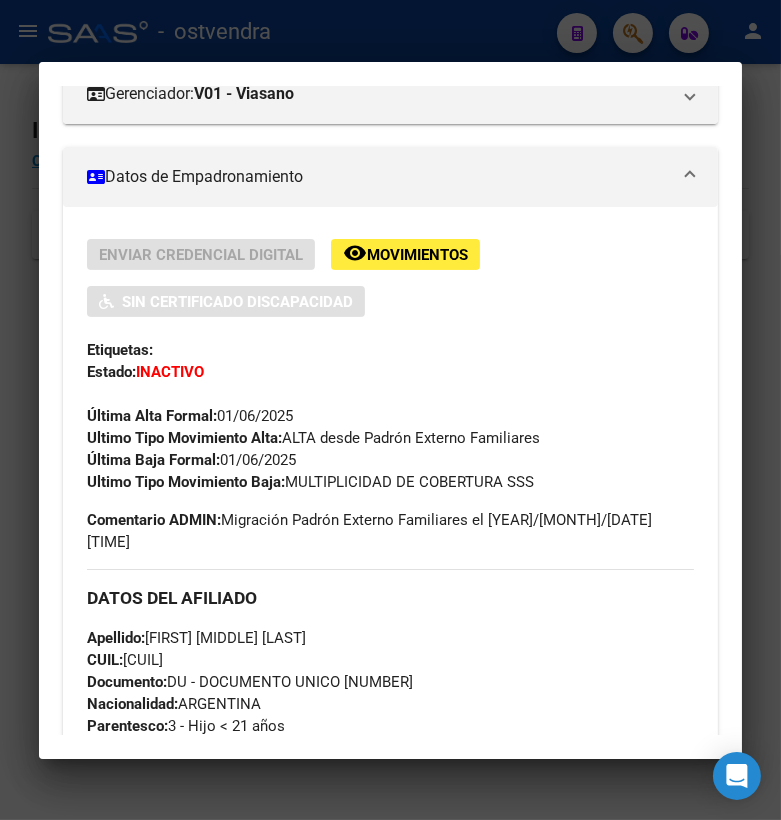 drag, startPoint x: 590, startPoint y: 34, endPoint x: 341, endPoint y: 101, distance: 257.85654 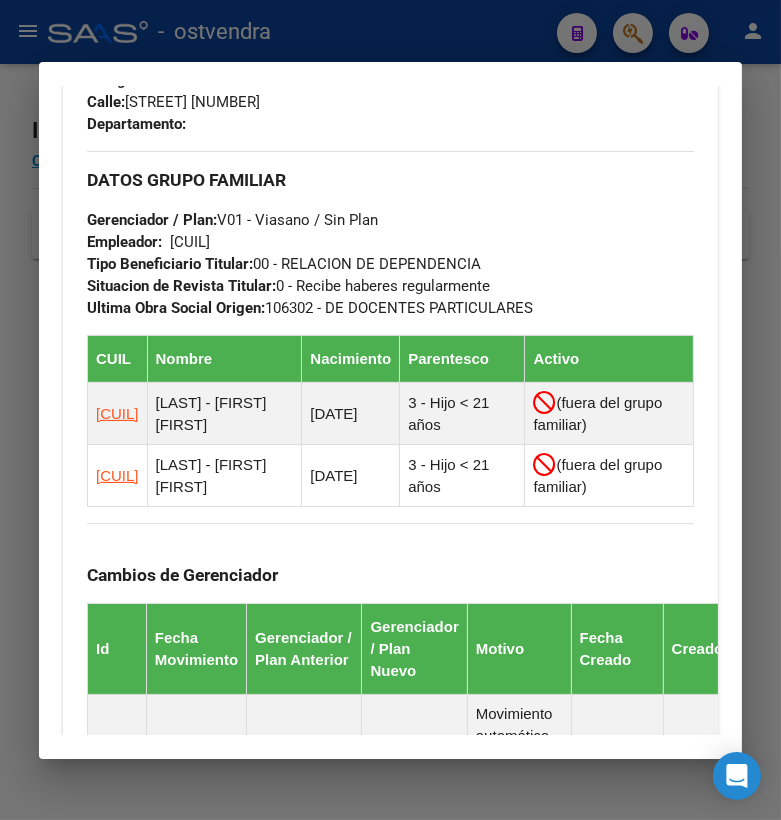 click at bounding box center [390, 410] 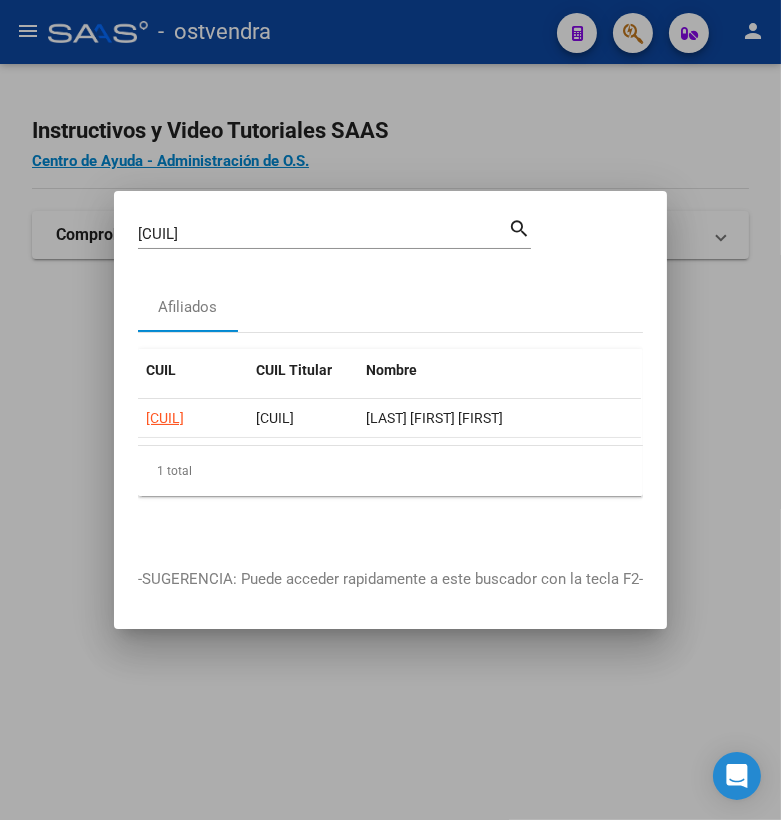 click on "[NUMBER] Buscar (apellido, dni, cuil, nro traspaso, cuit, obra social) search Afiliados CUIL CUIL Titular Nombre Gerenciador Activo [CUIL] [CUIL]  [LAST]  [FIRST] [MIDDLE]  V01 - Viasano  1 total   1  -SUGERENCIA: Puede acceder rapidamente a este buscador con la tecla F2-" at bounding box center [390, 410] 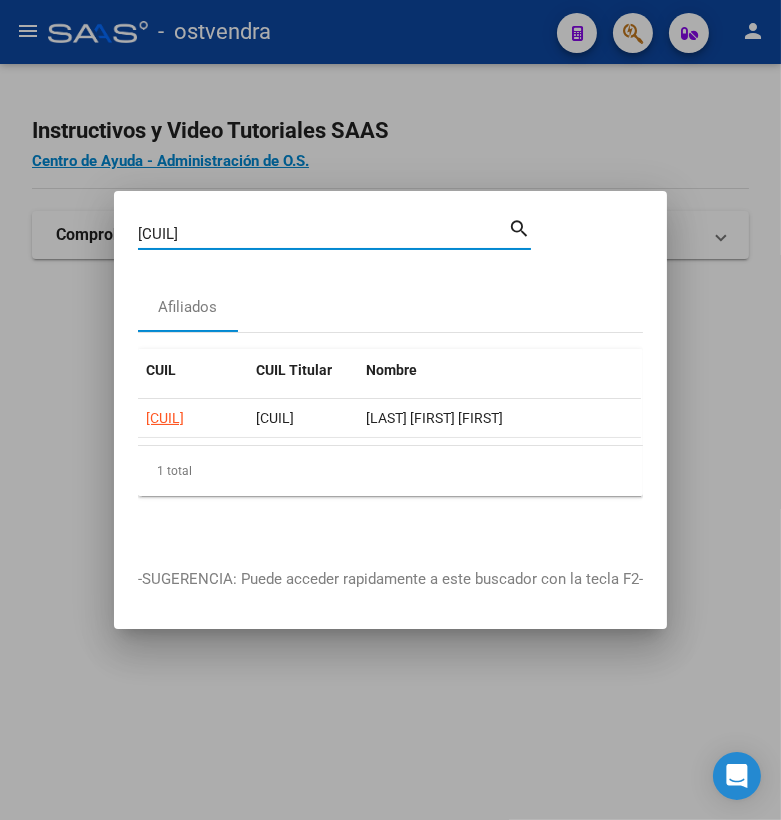 click on "[CUIL]" at bounding box center [323, 234] 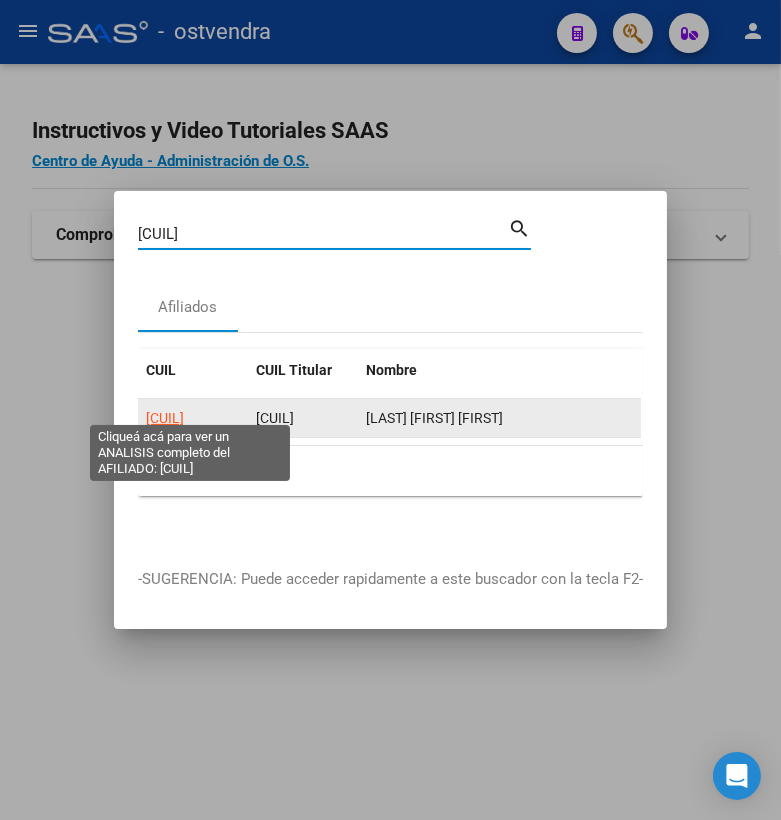 click on "[CUIL]" 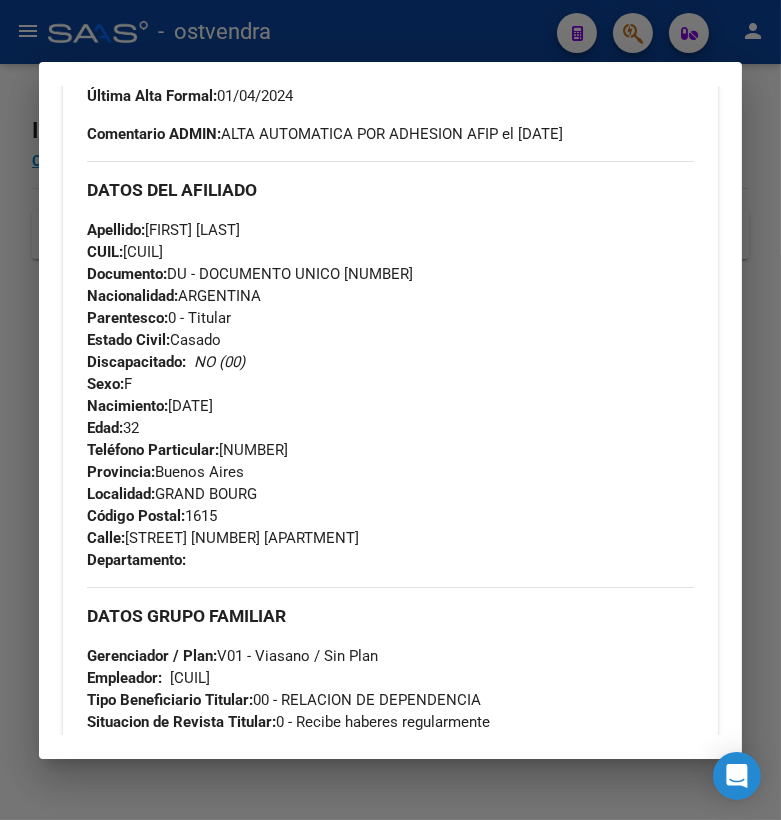 scroll, scrollTop: 1097, scrollLeft: 0, axis: vertical 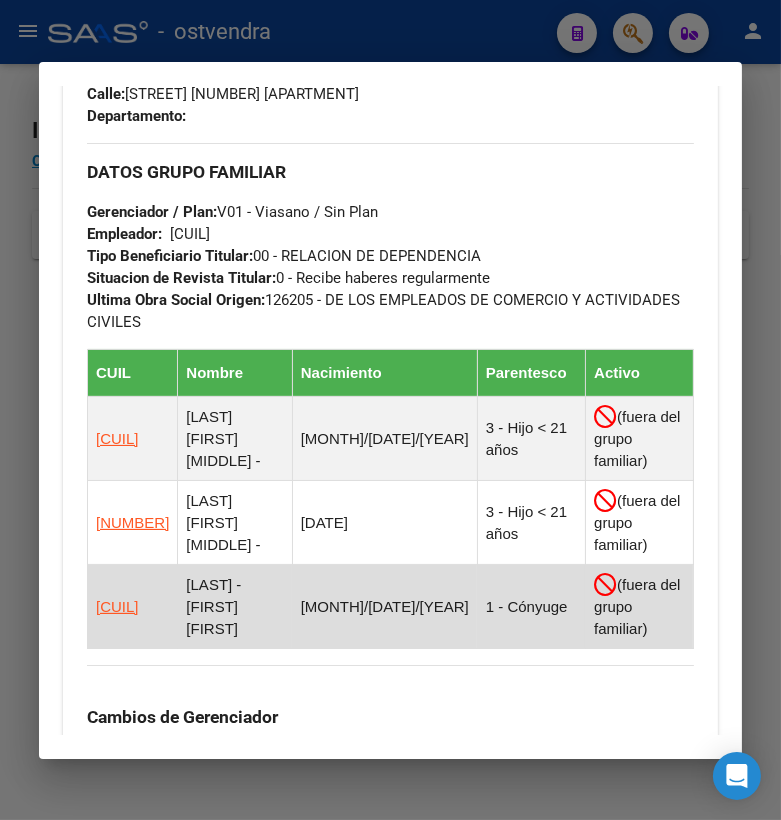 drag, startPoint x: 75, startPoint y: 581, endPoint x: 154, endPoint y: 580, distance: 79.00633 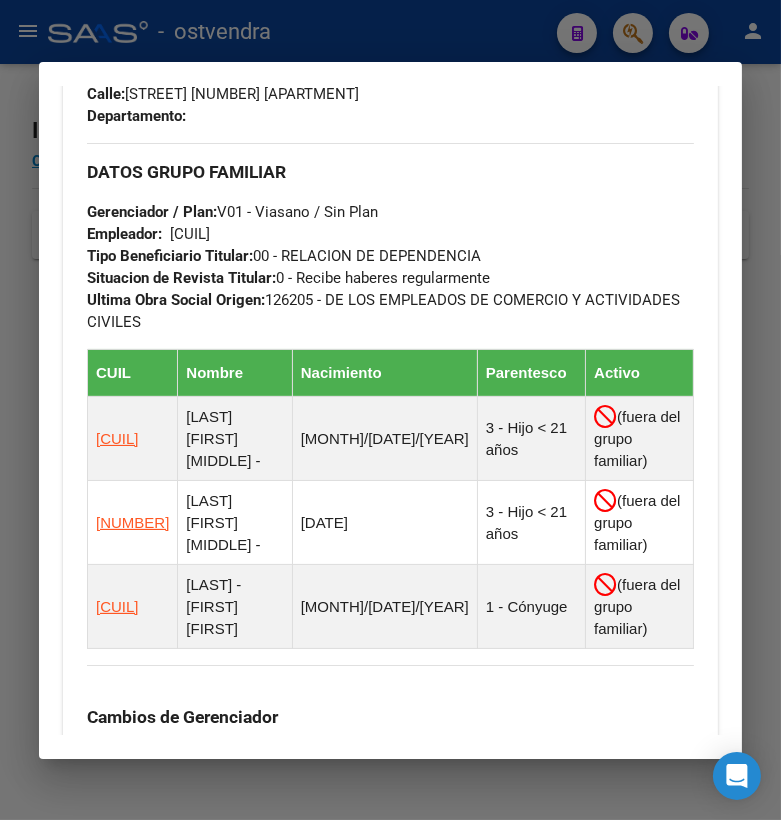 drag, startPoint x: 97, startPoint y: 607, endPoint x: 75, endPoint y: 604, distance: 22.203604 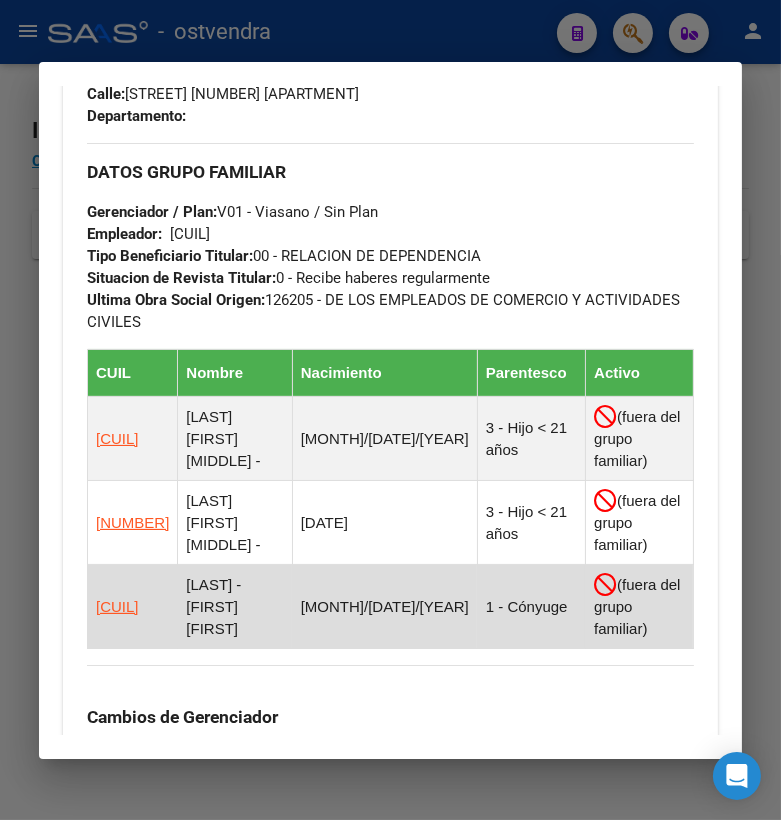 drag, startPoint x: 87, startPoint y: 576, endPoint x: 151, endPoint y: 577, distance: 64.00781 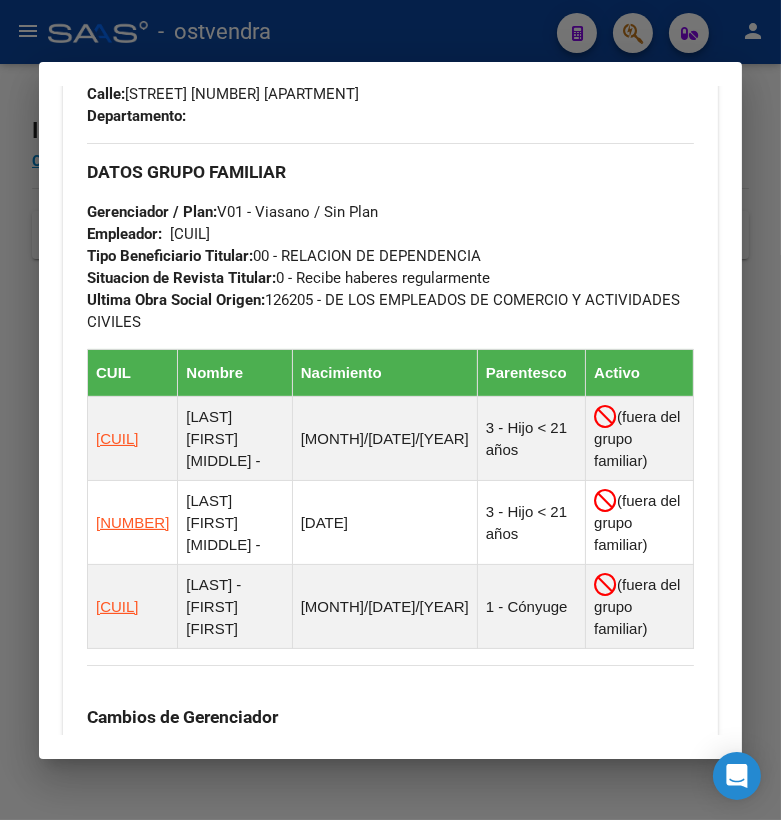 copy on "[CUIL]" 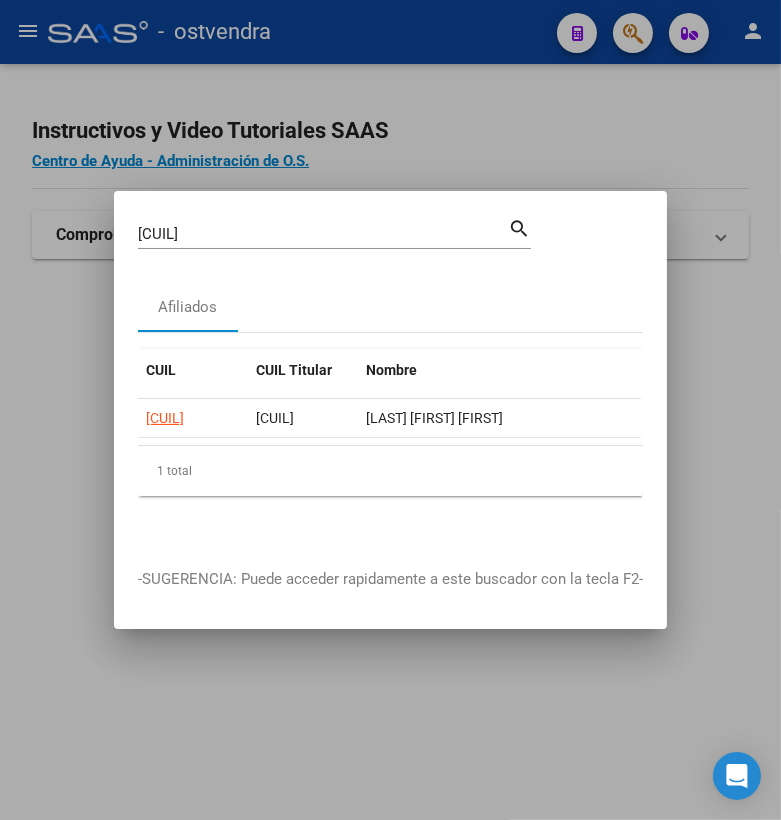 click on "[CUIL] Buscar (apellido, dni, cuil, nro traspaso, cuit, obra social)" at bounding box center (323, 234) 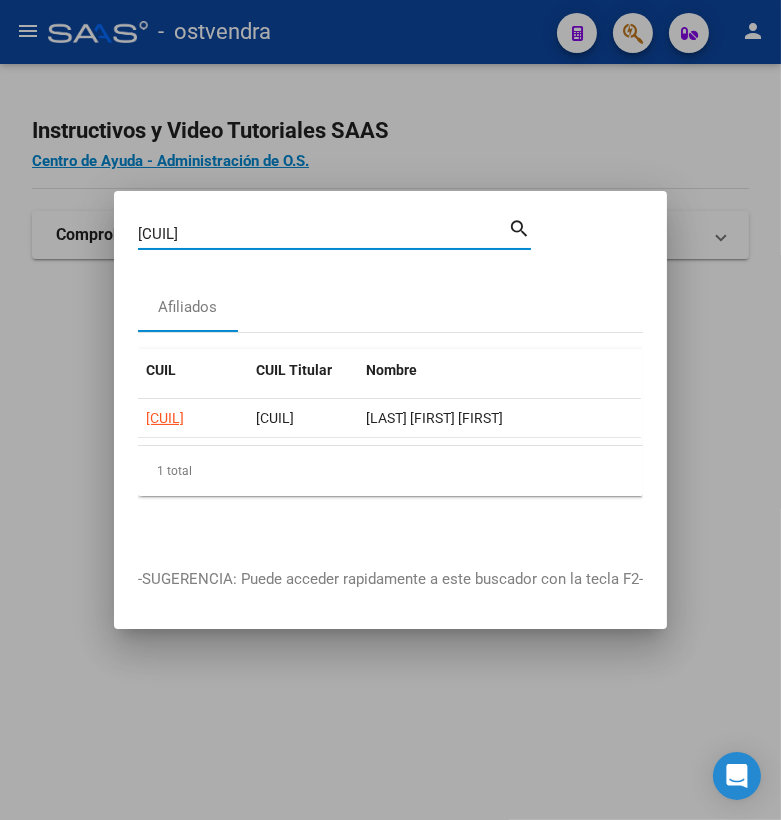 click on "[CUIL] Buscar (apellido, dni, cuil, nro traspaso, cuit, obra social)" at bounding box center (323, 234) 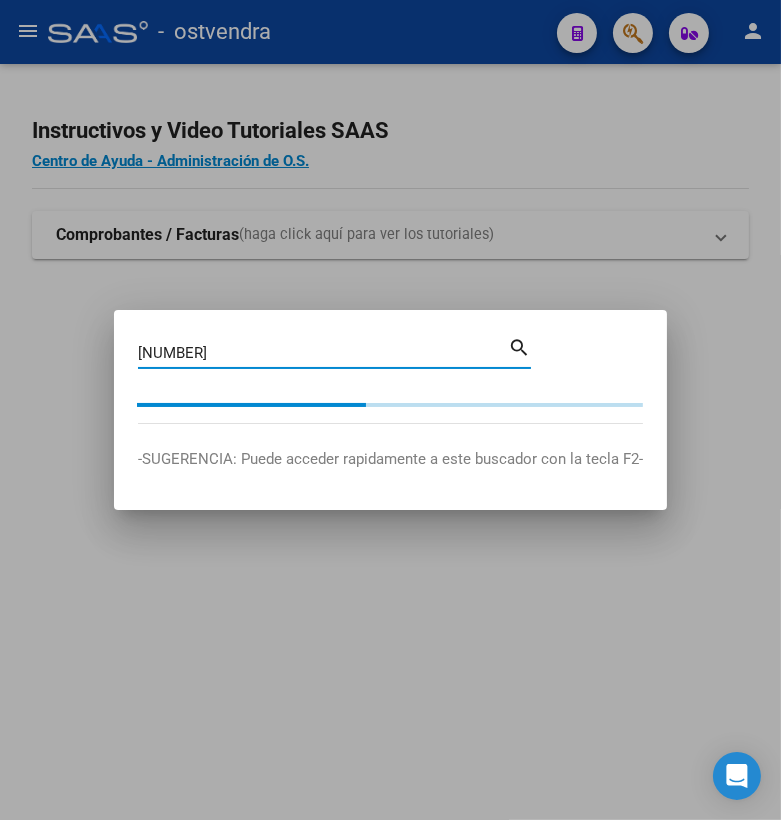 click on "[NUMBER] Buscar (apellido, dni, cuil, nro traspaso, cuit, obra social) search" at bounding box center [323, 353] 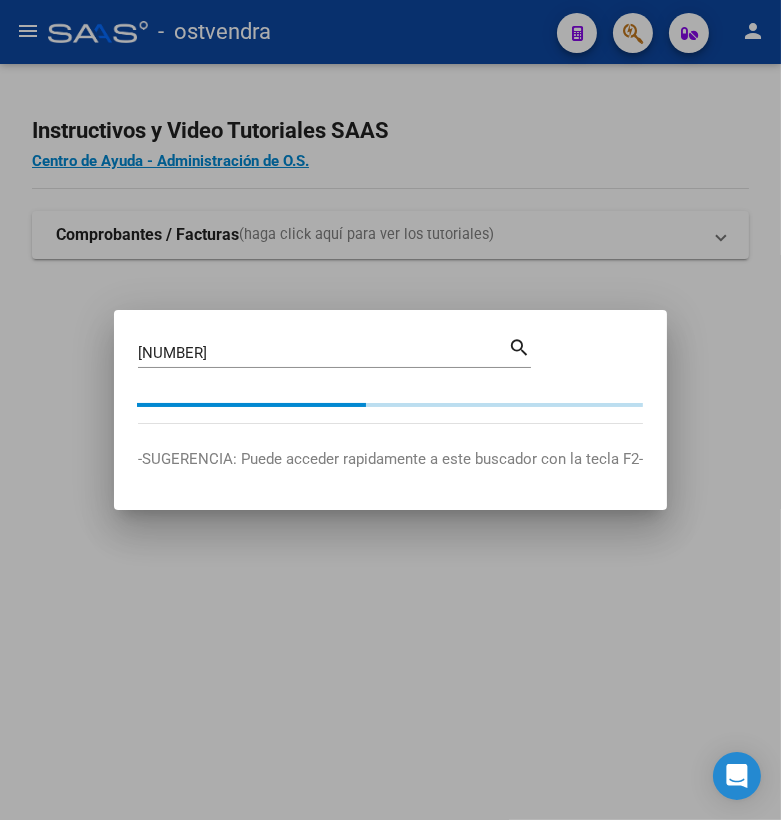 click on "[NUMBER] Buscar (apellido, dni, cuil, nro traspaso, cuit, obra social) search" at bounding box center [390, 379] 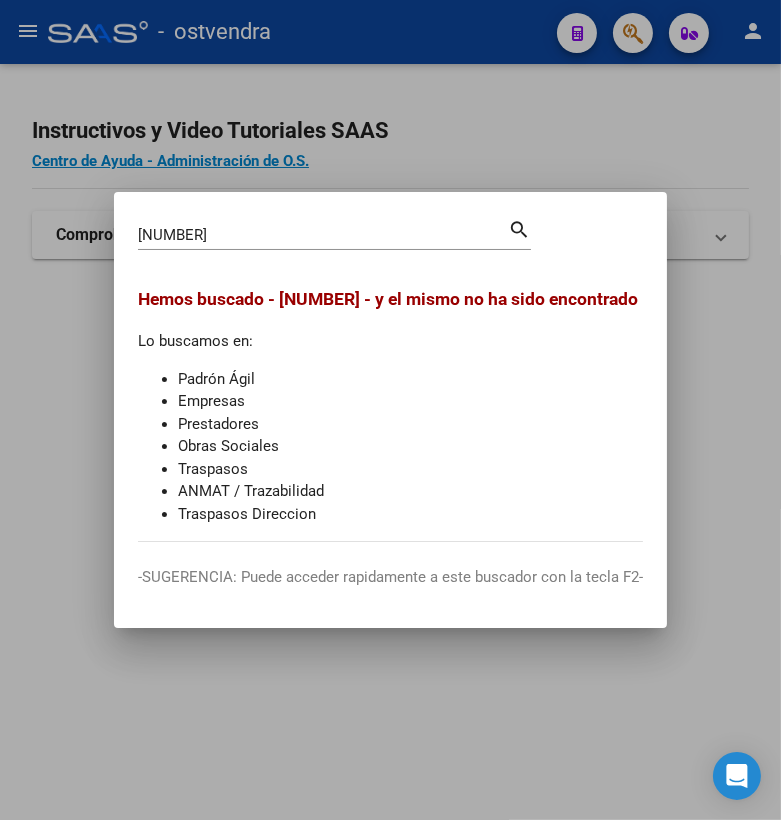 click on "[NUMBER]" at bounding box center [323, 235] 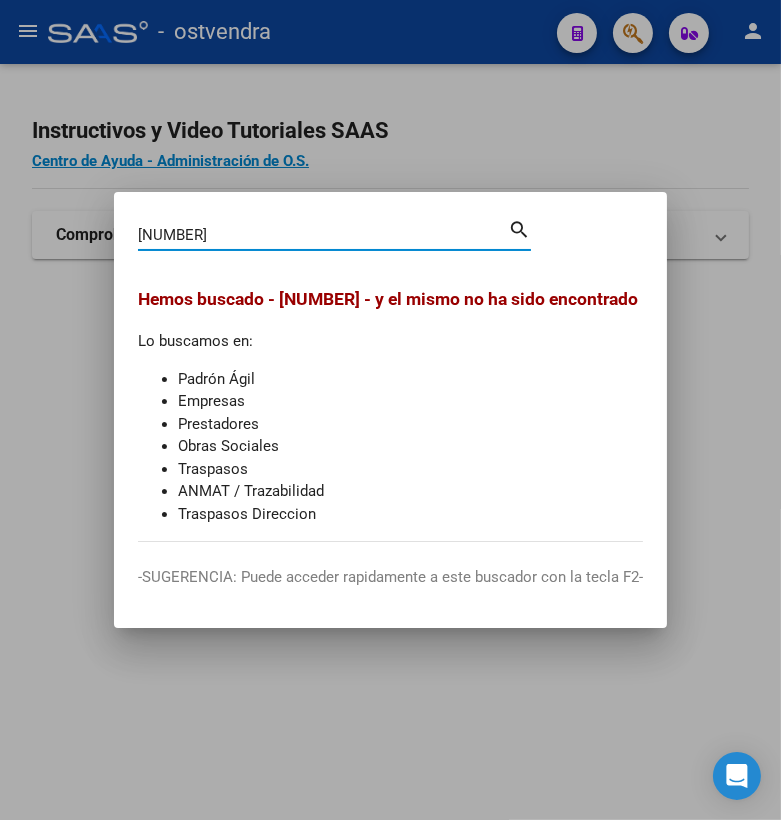 click on "[NUMBER]" at bounding box center (323, 235) 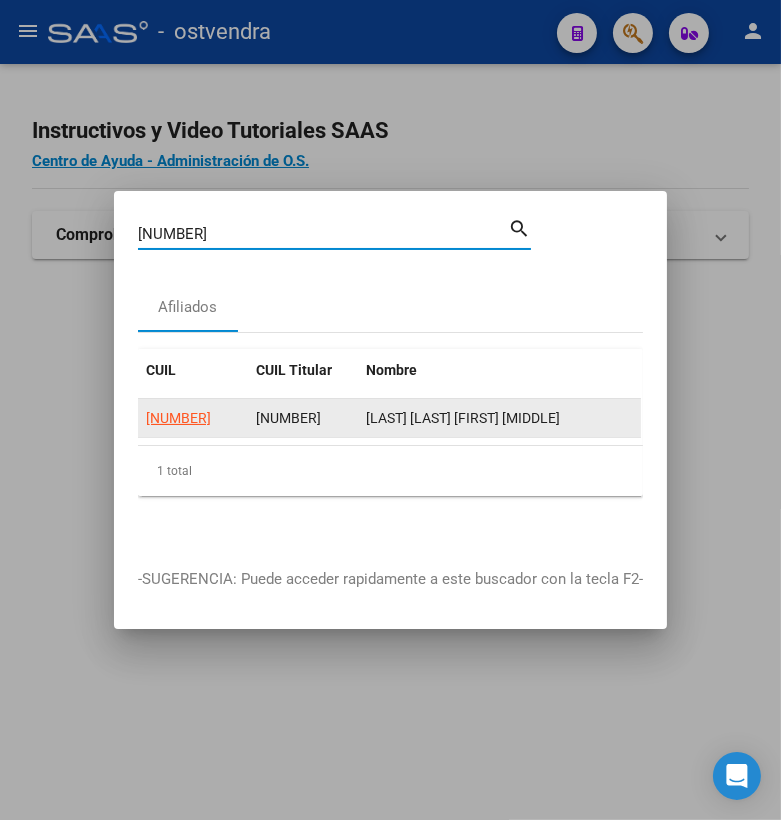 click on "[NUMBER]" 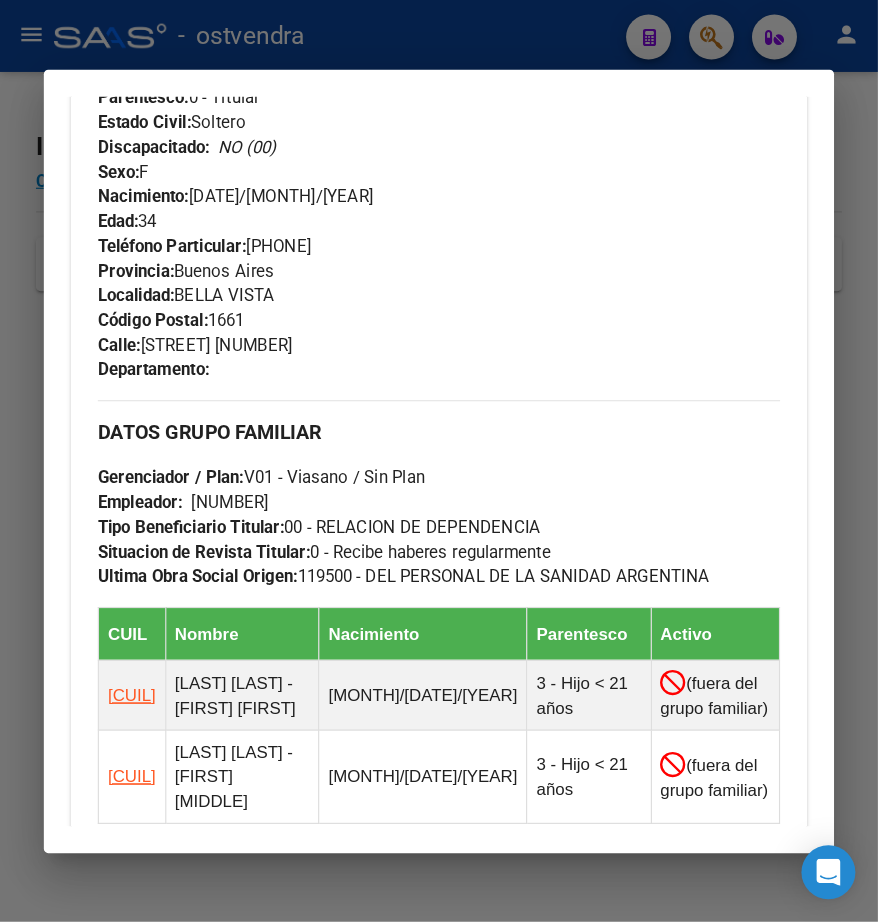 scroll, scrollTop: 1208, scrollLeft: 0, axis: vertical 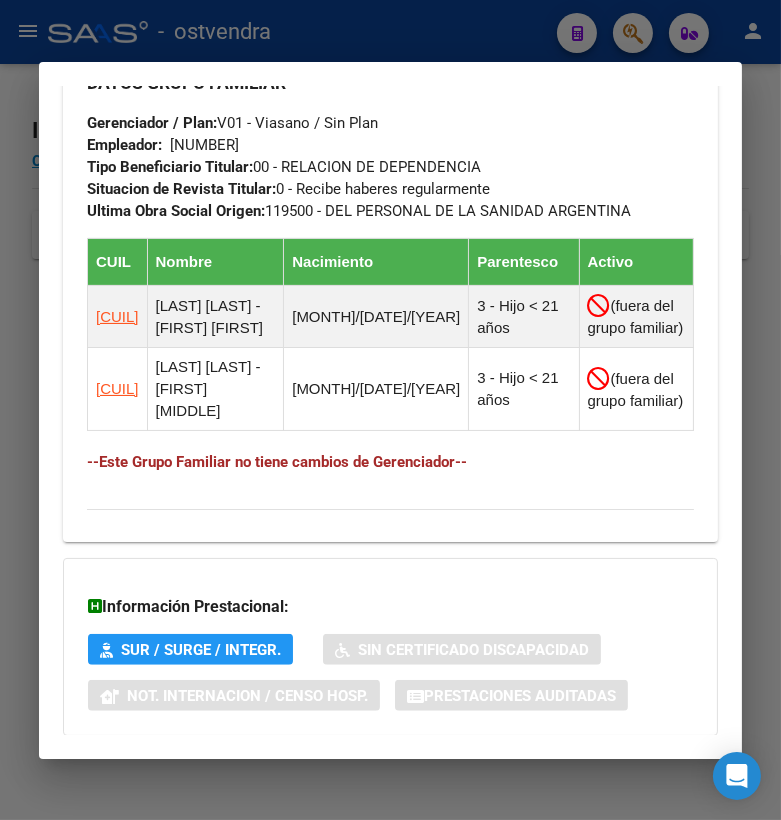 click at bounding box center (390, 410) 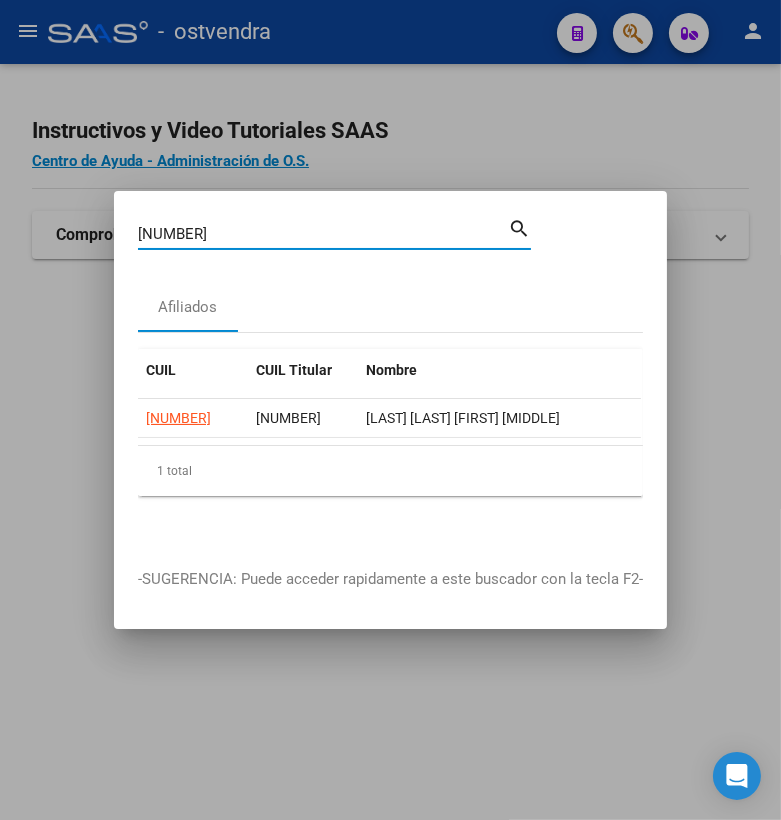 click on "[NUMBER]" at bounding box center [323, 234] 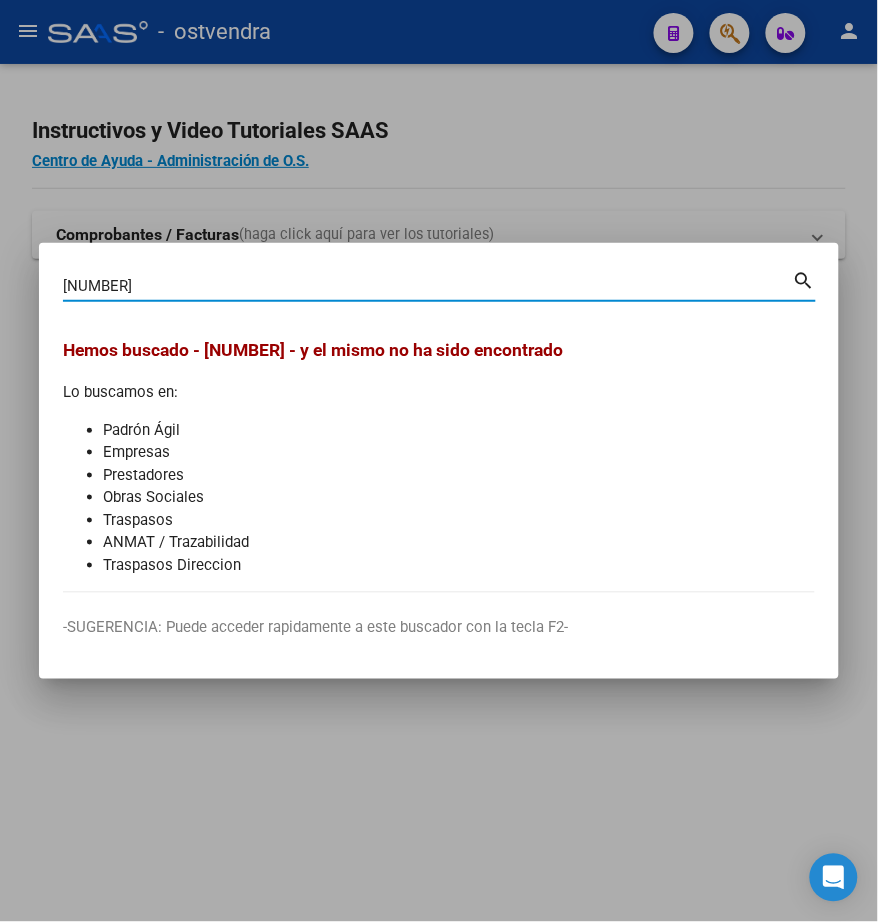 click on "[NUMBER]" at bounding box center [428, 286] 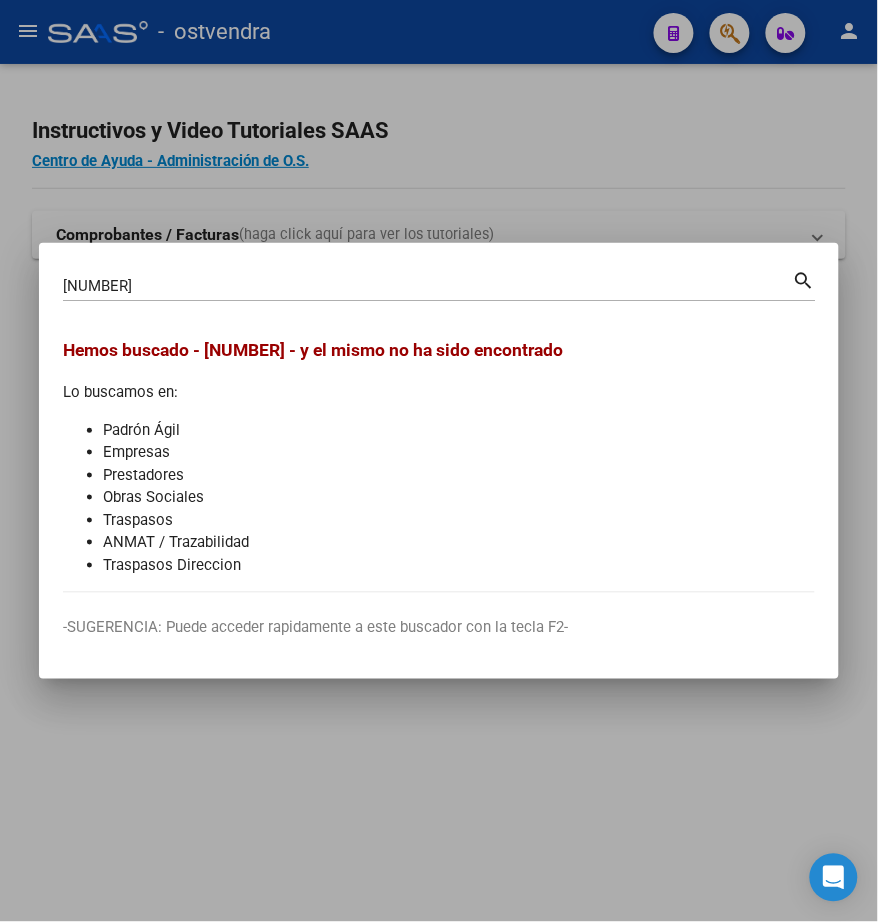 click on "[NUMBER]" at bounding box center [428, 286] 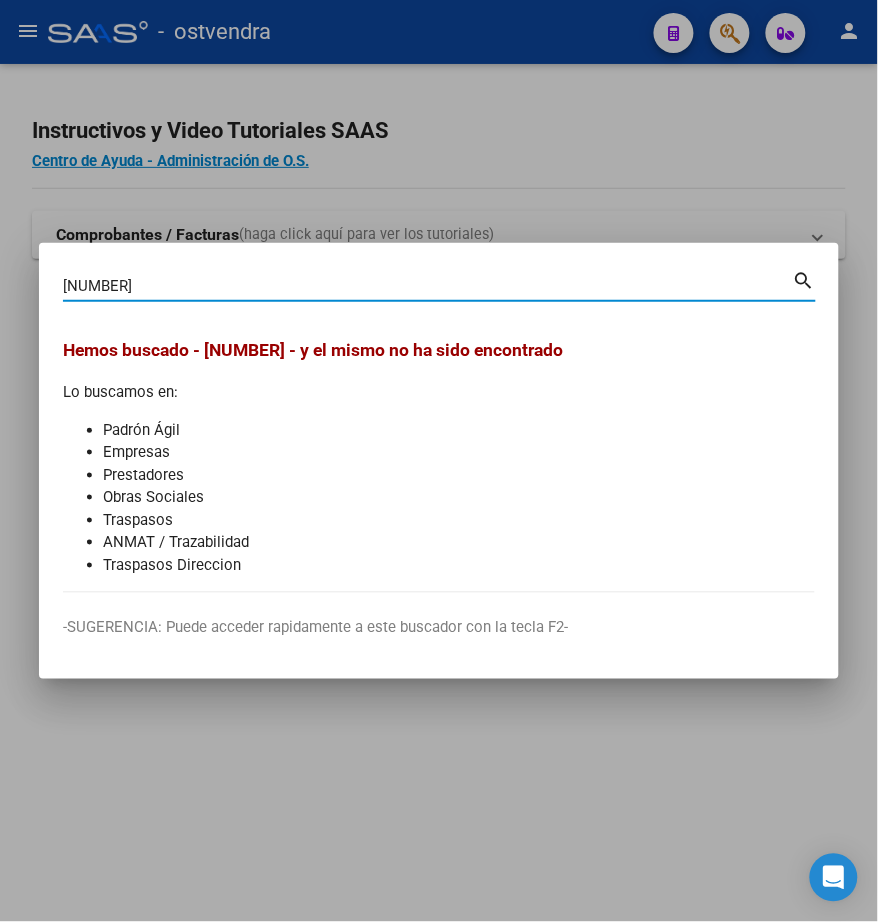 click on "[NUMBER]" at bounding box center (428, 286) 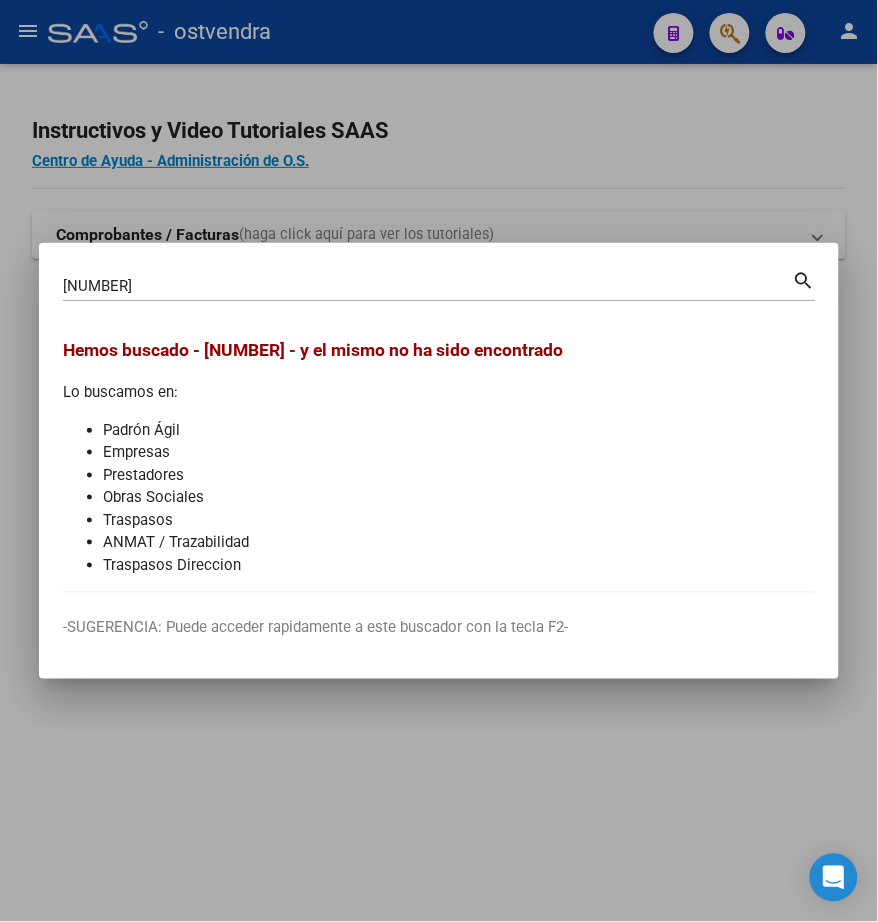 click on "[NUMBER] Buscar (apellido, dni, cuil, nro traspaso, cuit, obra social) search Hemos buscado - [NUMBER] - y el mismo no ha sido encontrado  Lo buscamos en:  Padrón Ágil Empresas Prestadores Obras Sociales Traspasos ANMAT / Trazabilidad Traspasos Direccion -SUGERENCIA: Puede acceder rapidamente a este buscador con la tecla F2-" at bounding box center [439, 461] 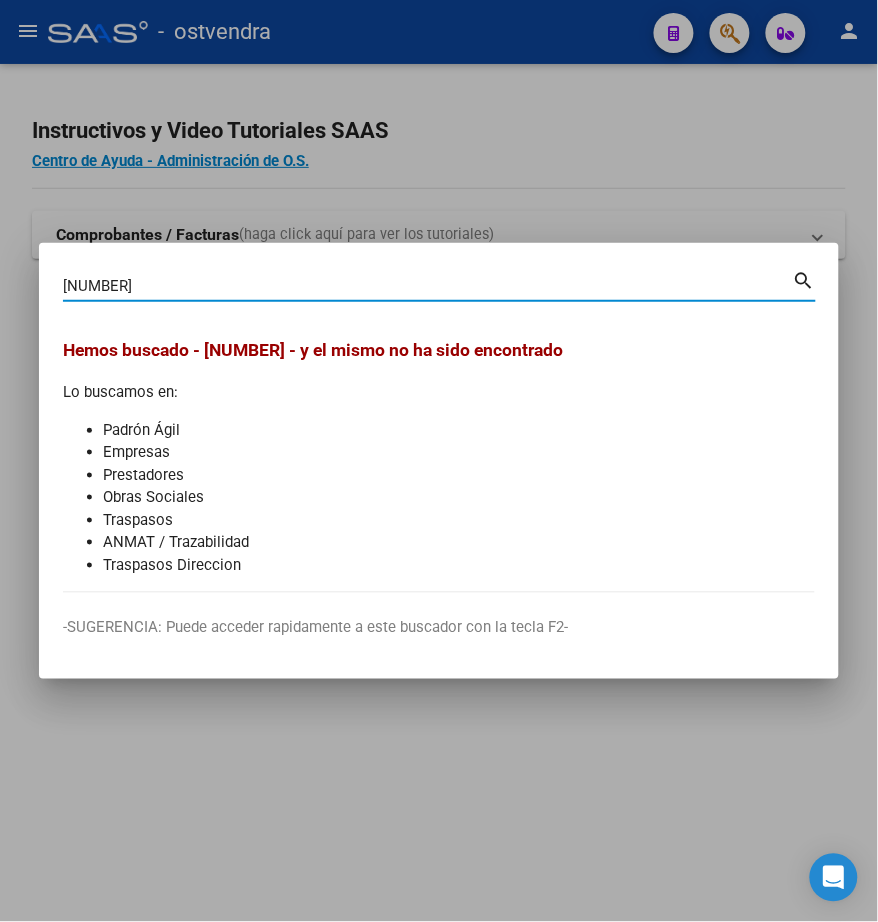 click on "[NUMBER]" at bounding box center (428, 286) 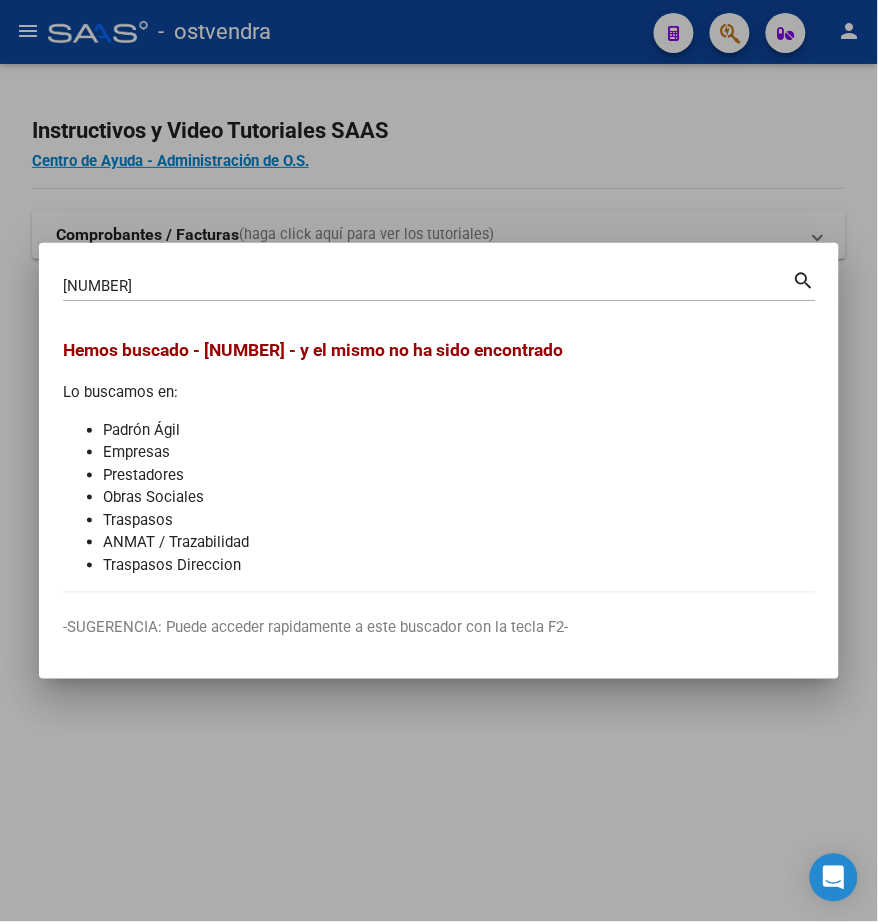 click on "[NUMBER]" at bounding box center [428, 286] 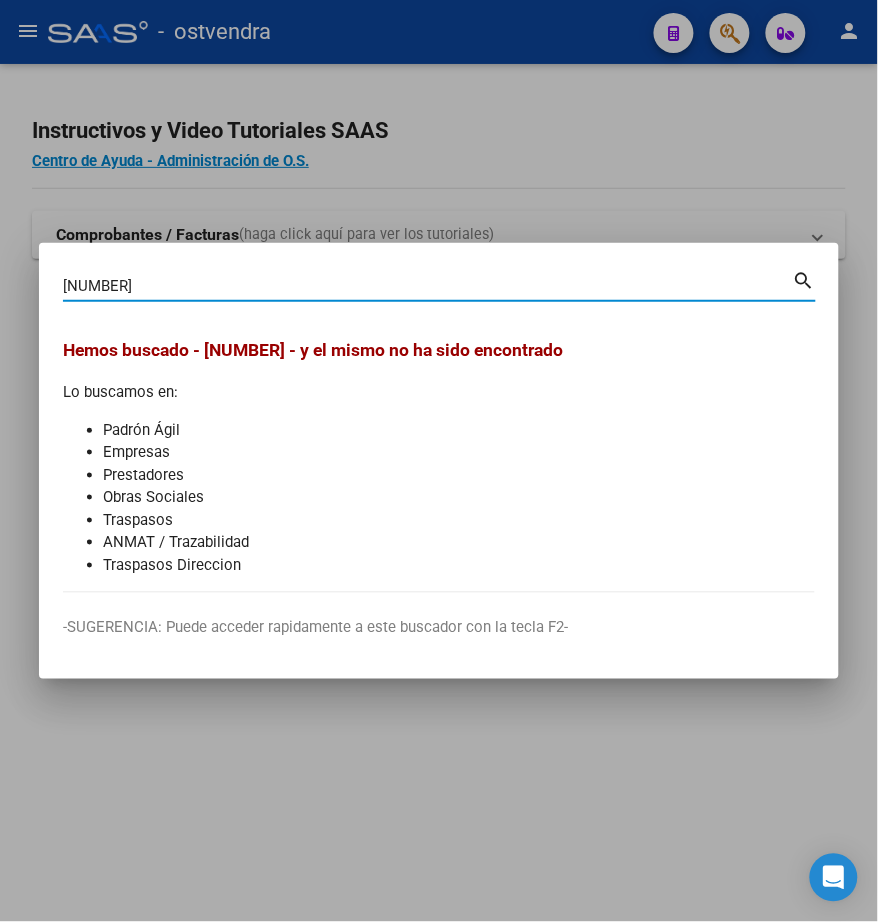 click on "[NUMBER]" at bounding box center (428, 286) 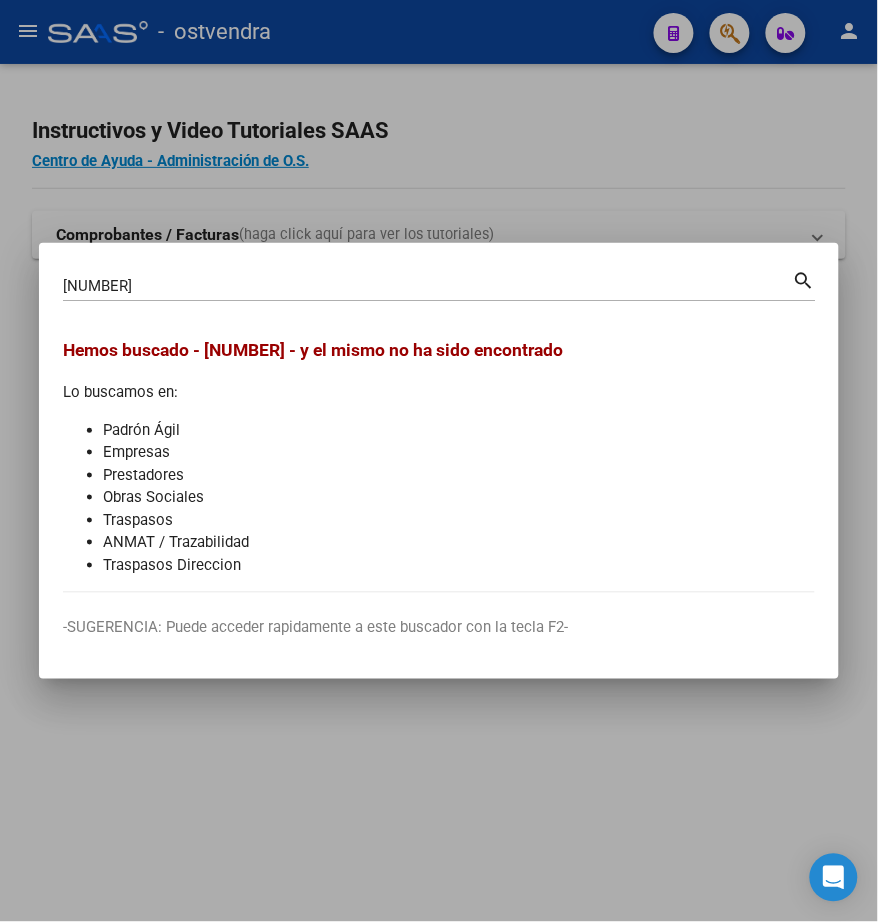 click on "[NUMBER]" at bounding box center (428, 286) 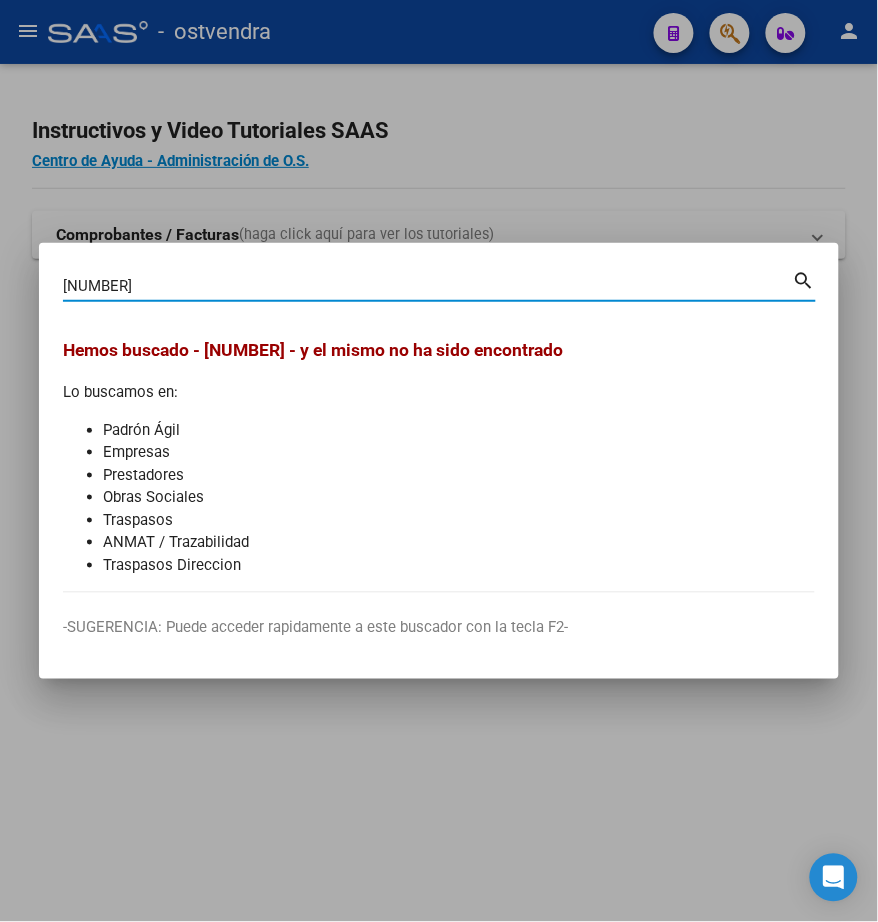 click on "[NUMBER]" at bounding box center [428, 286] 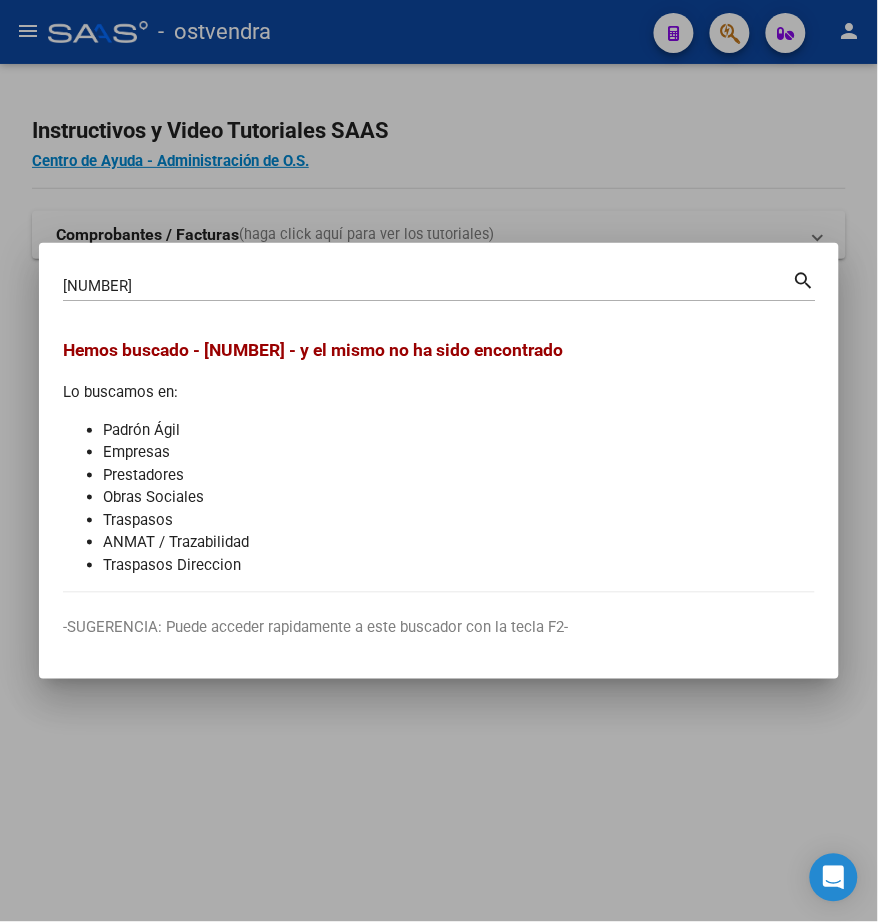click on "[NUMBER]" at bounding box center (428, 286) 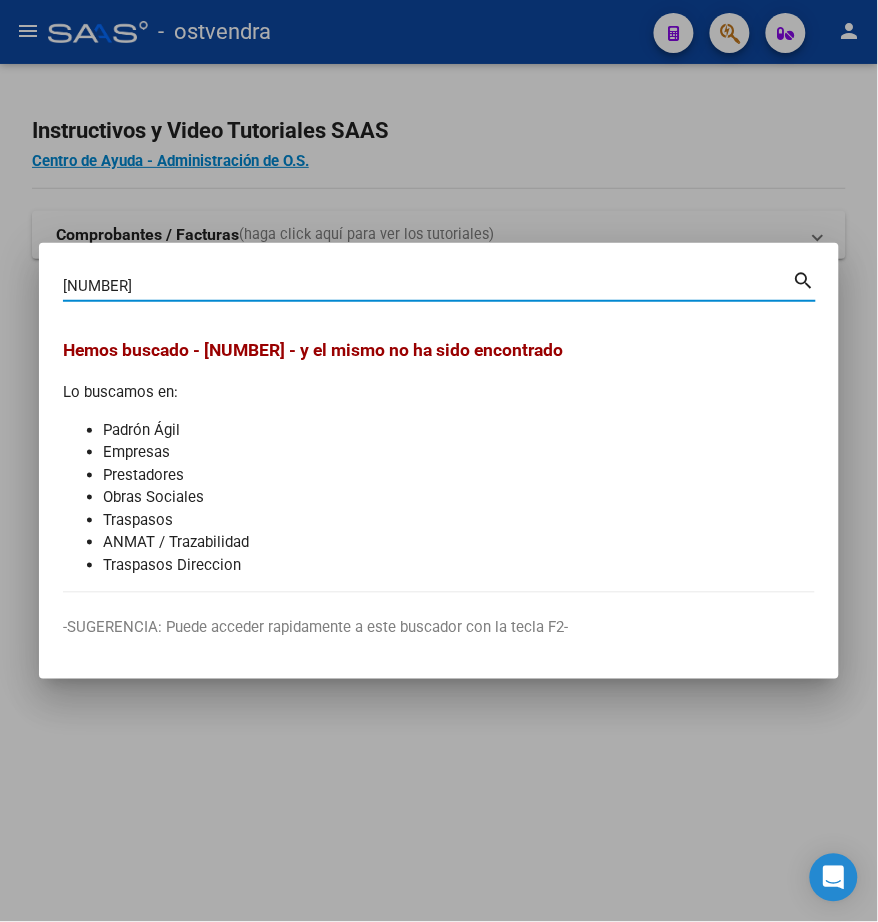 click on "[NUMBER]" at bounding box center [428, 286] 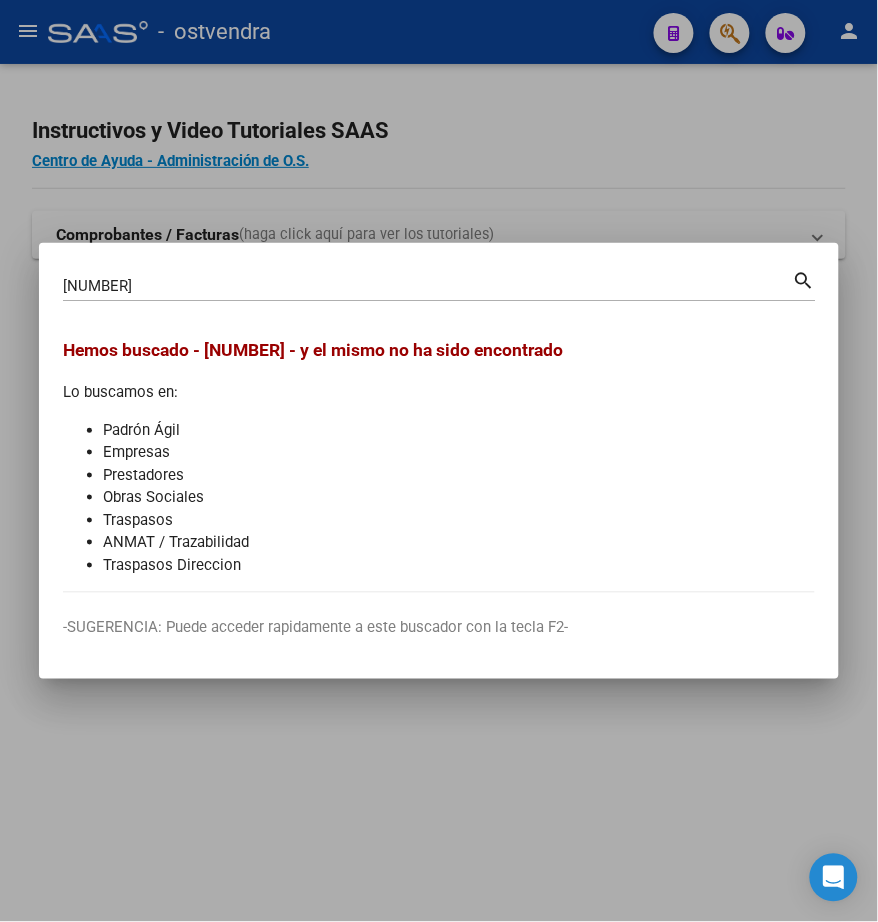click on "[NUMBER]" at bounding box center [428, 286] 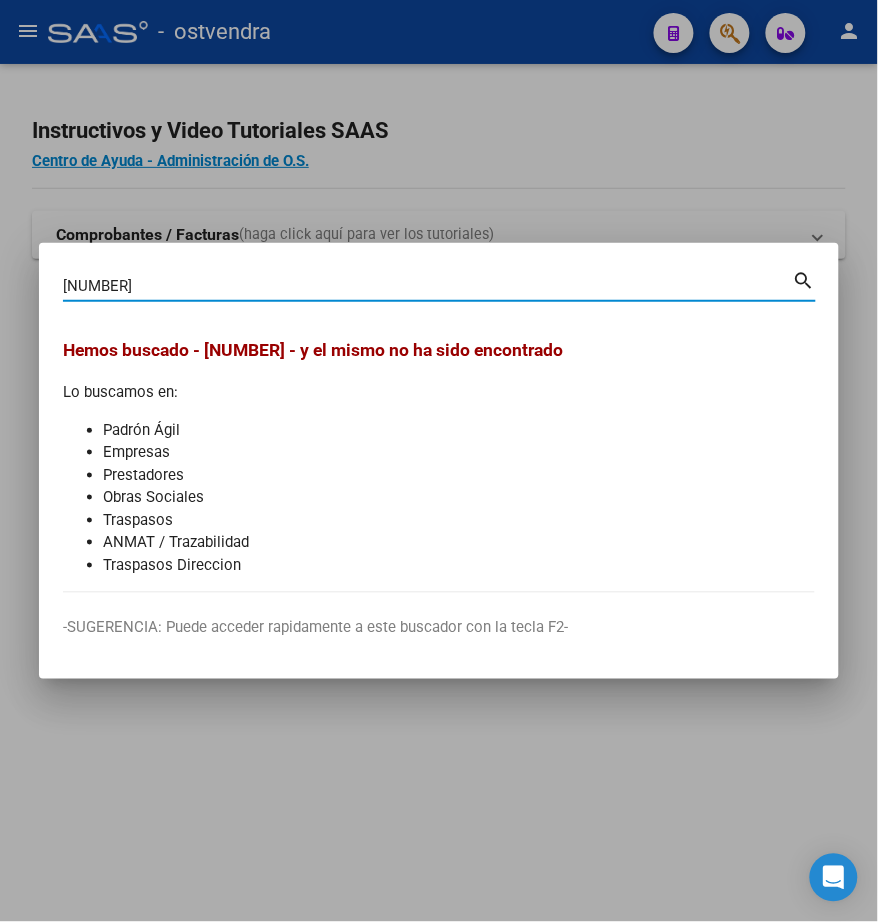 click on "[NUMBER]" at bounding box center [428, 286] 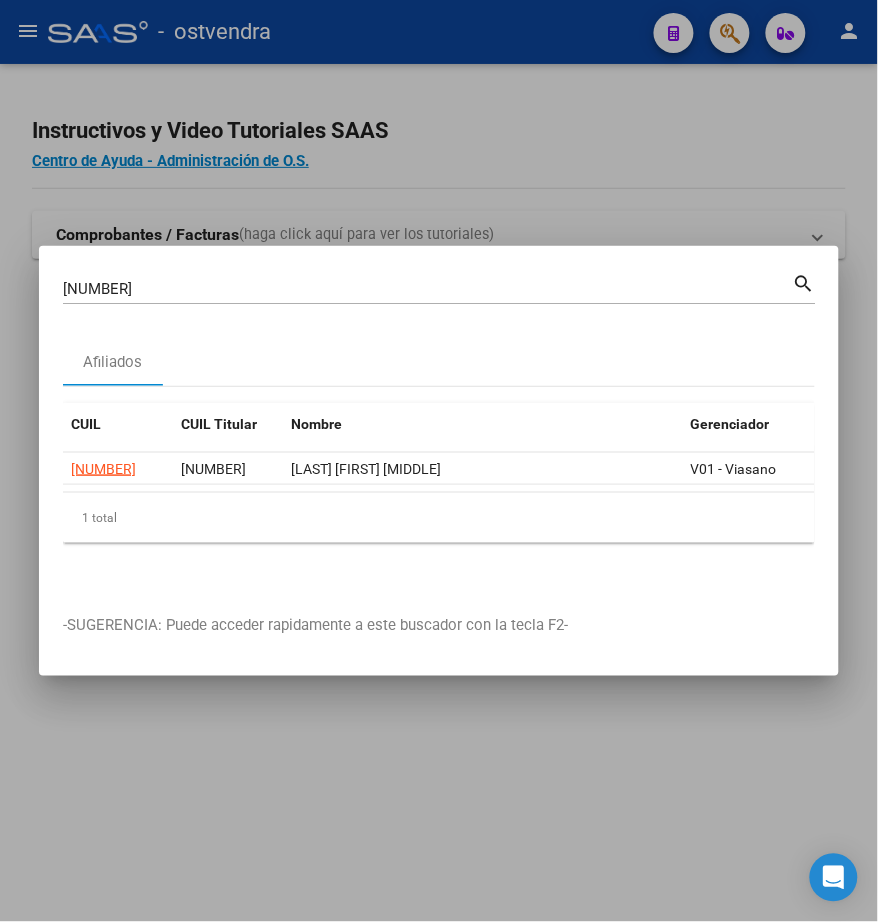 click on "[NUMBER] Buscar (apellido, dni, cuil, nro traspaso, cuit, obra social) search Afiliados CUIL CUIL Titular Nombre Gerenciador Activo [NUMBER] [NUMBER]  [LAST] [FIRST] [MIDDLE]  V01 - Viasano  1 total   1  -SUGERENCIA: Puede acceder rapidamente a este buscador con la tecla F2-" at bounding box center (439, 296) 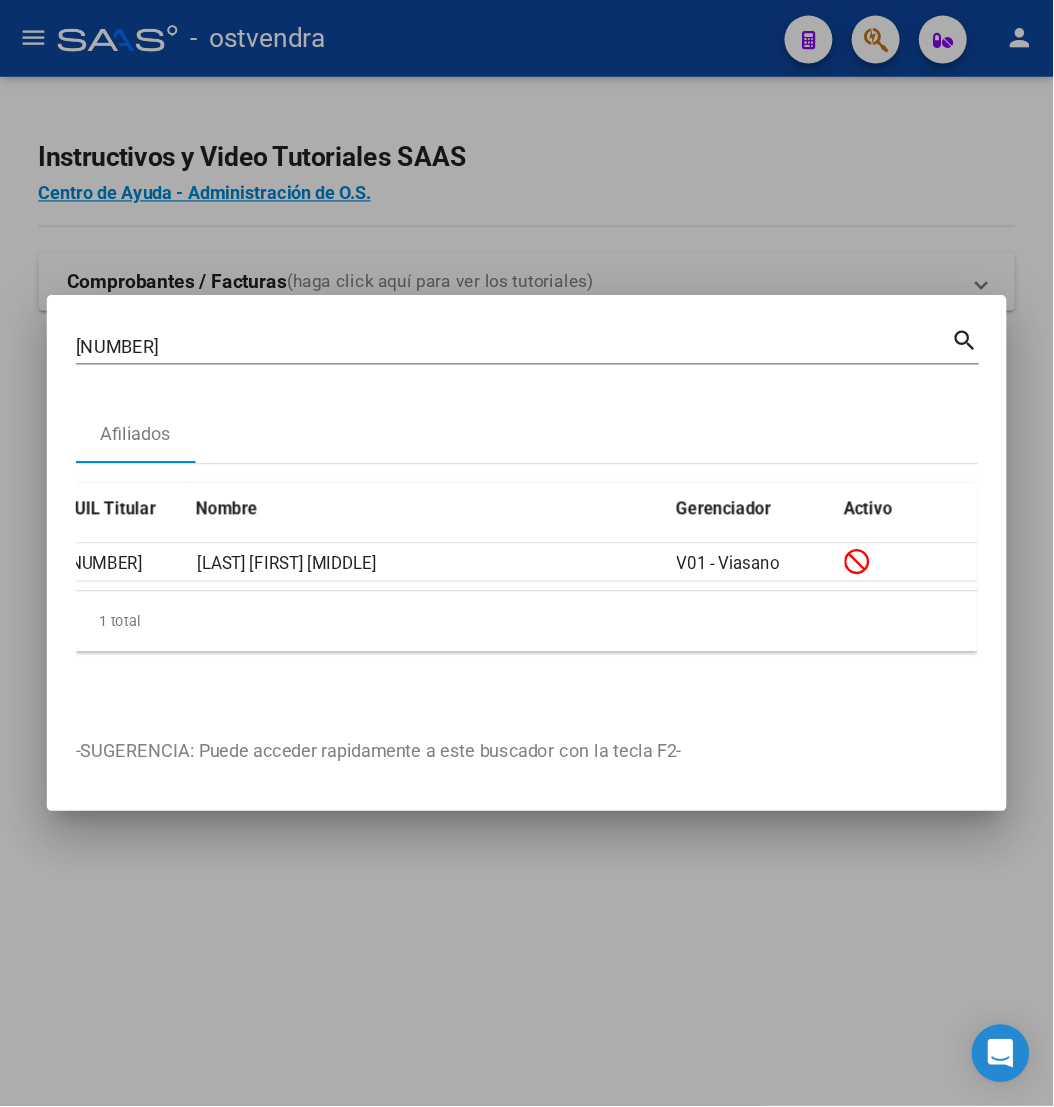 scroll, scrollTop: 0, scrollLeft: 0, axis: both 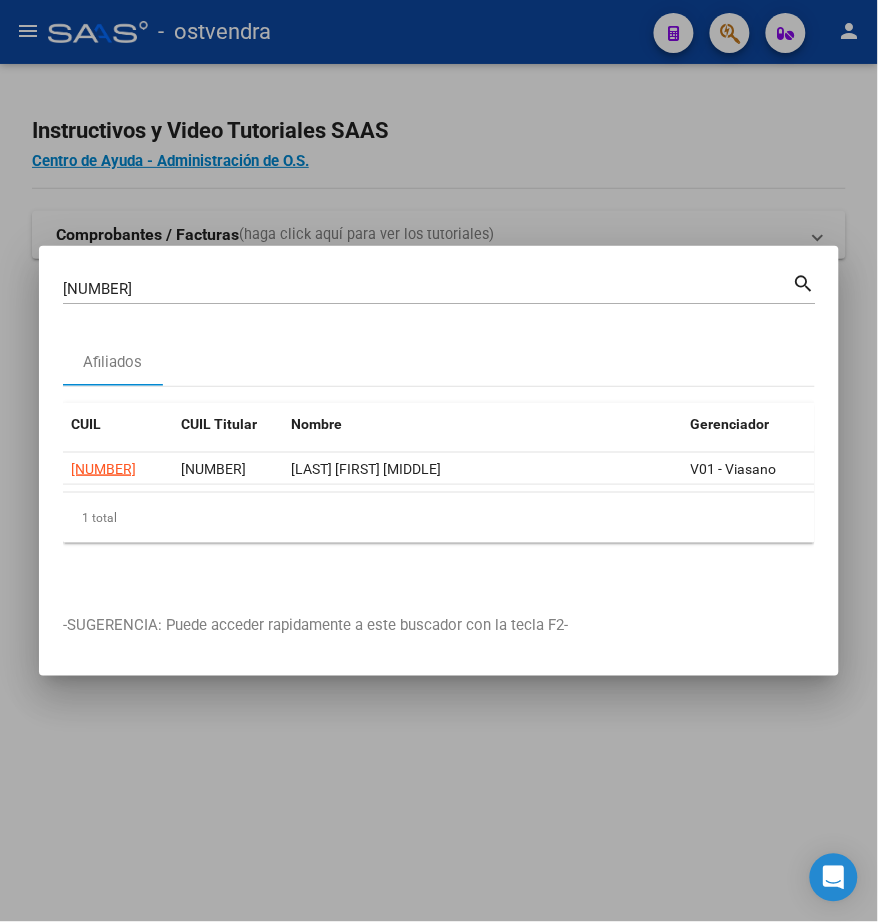click on "[NUMBER]" at bounding box center (428, 289) 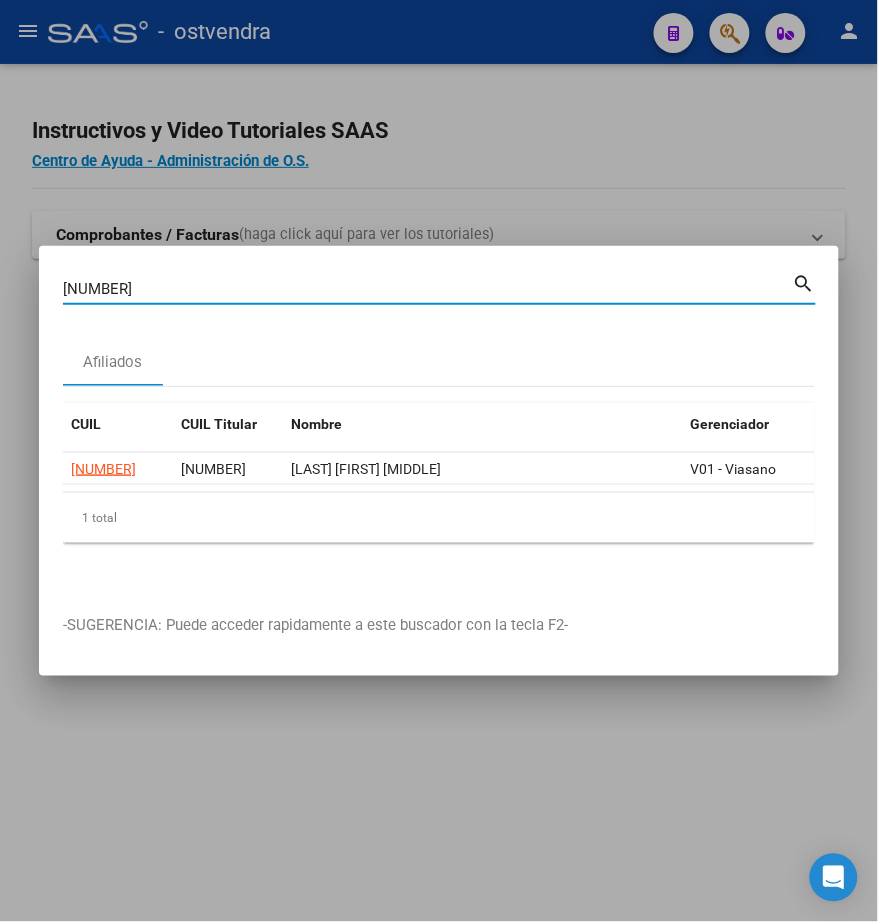 click on "[NUMBER]" at bounding box center [428, 289] 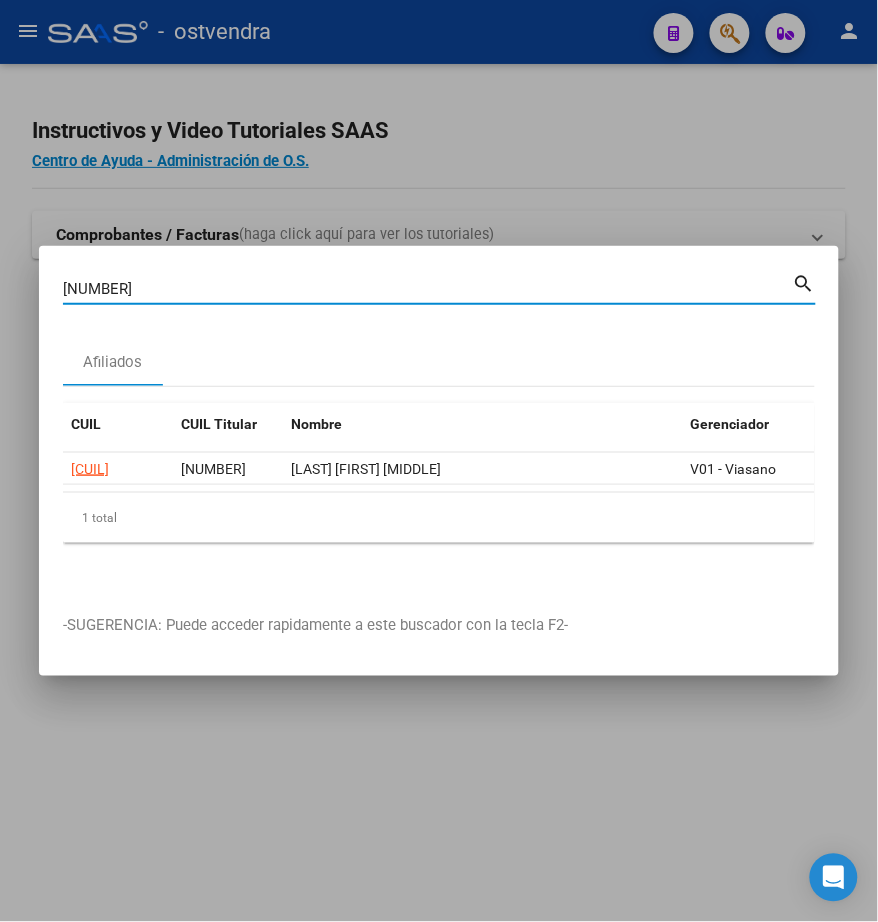 click on "[NUMBER]" at bounding box center [428, 289] 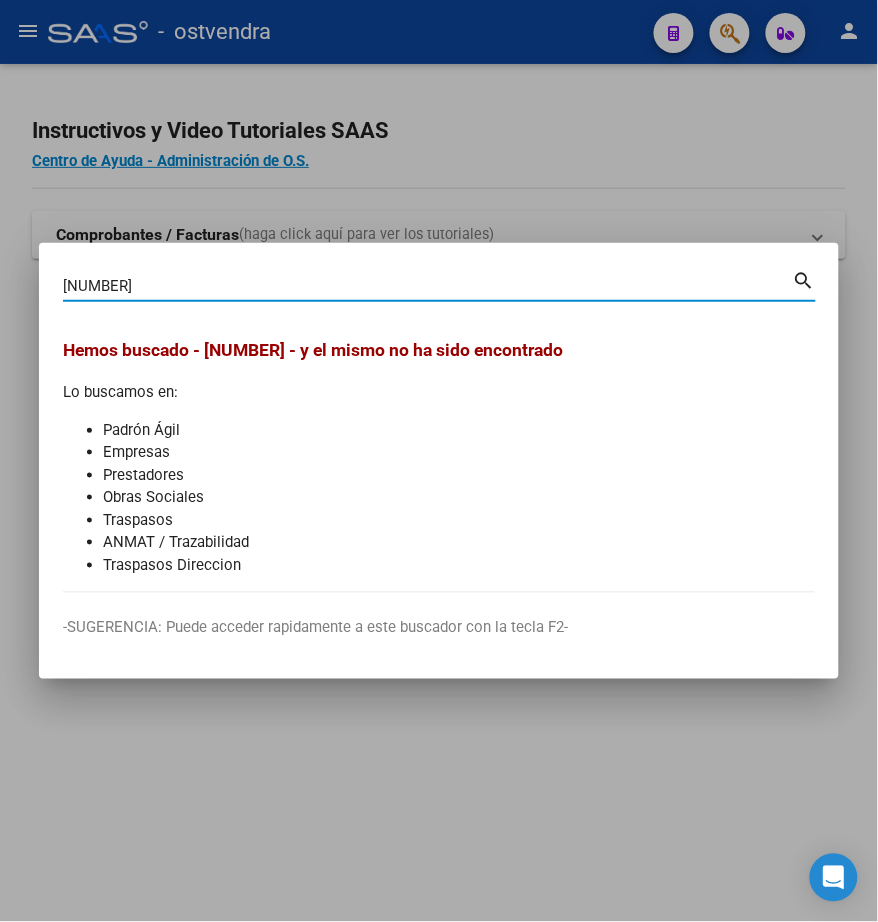 click on "[NUMBER]" at bounding box center (428, 286) 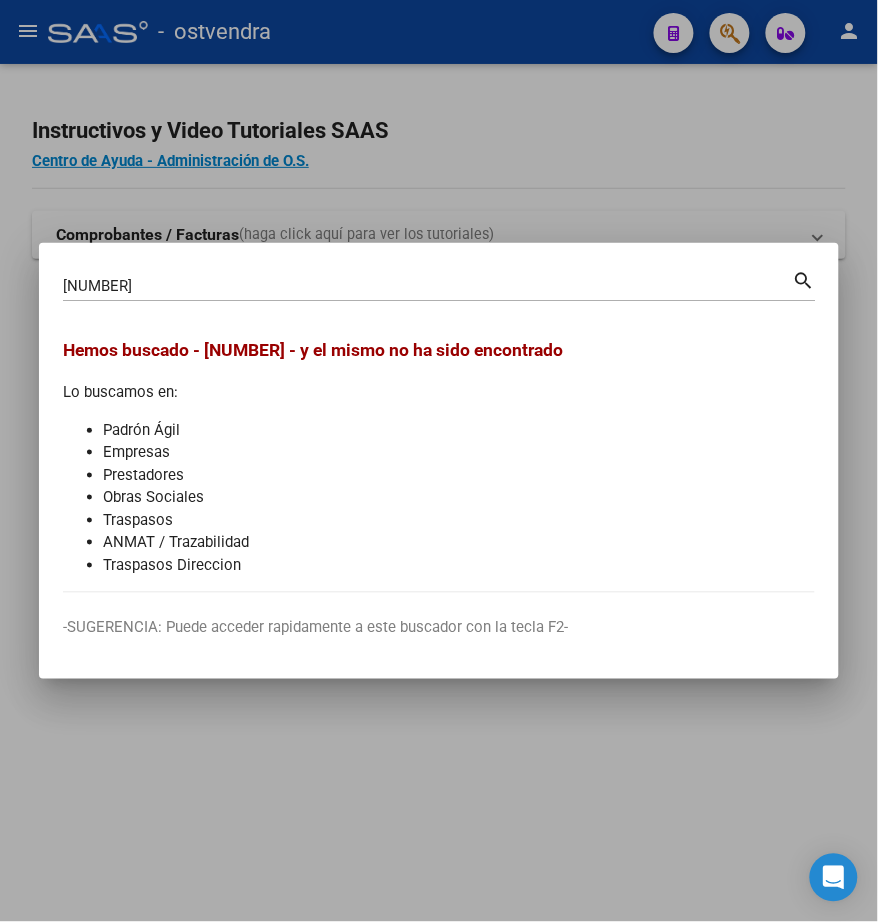 click on "[NUMBER]" at bounding box center (428, 286) 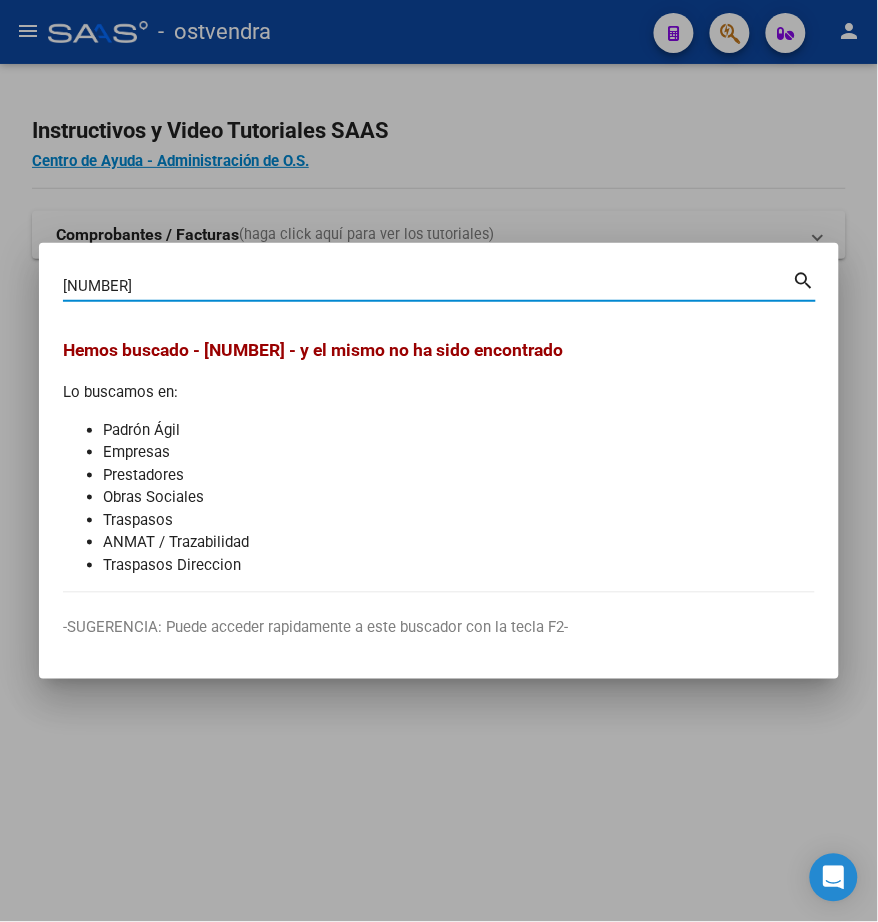 click on "[NUMBER]" at bounding box center (428, 286) 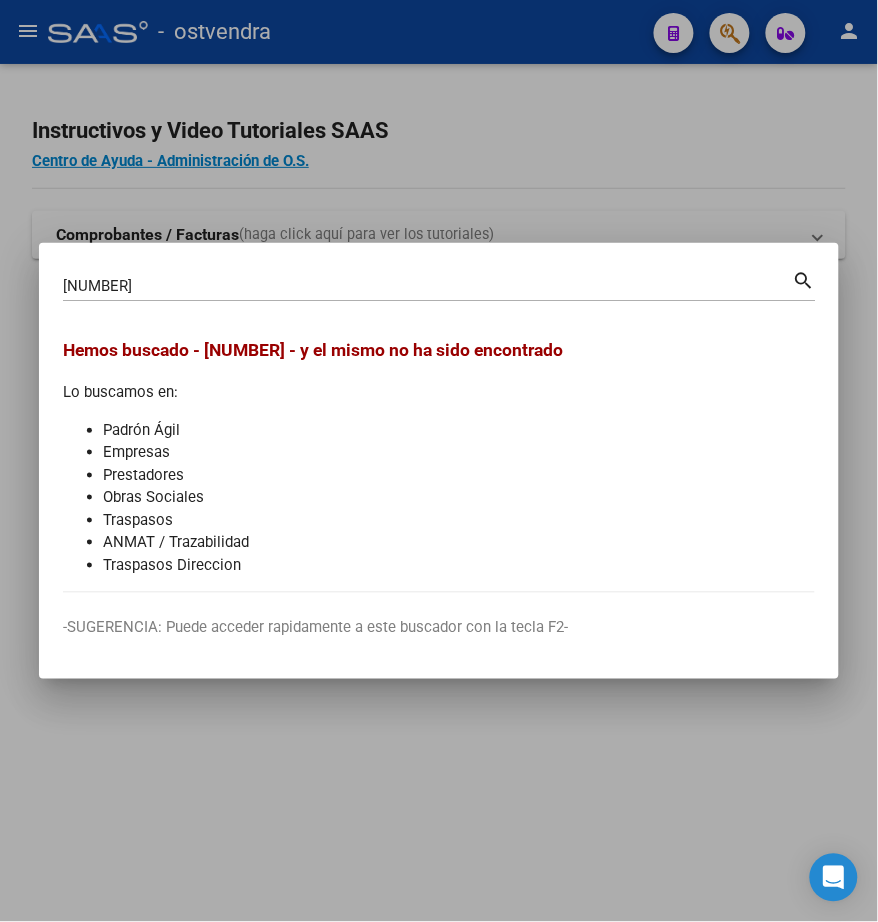 click on "[NUMBER] Buscar (apellido, dni, cuil, nro traspaso, cuit, obra social)" at bounding box center (428, 286) 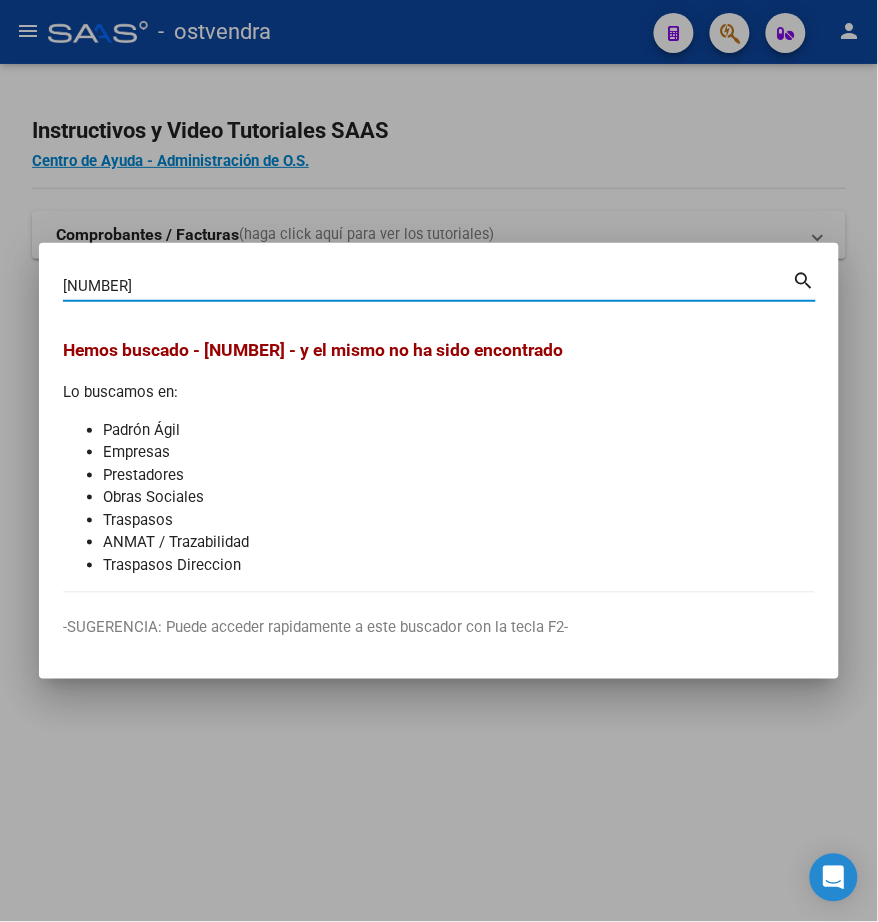 click on "[NUMBER] Buscar (apellido, dni, cuil, nro traspaso, cuit, obra social)" at bounding box center [428, 286] 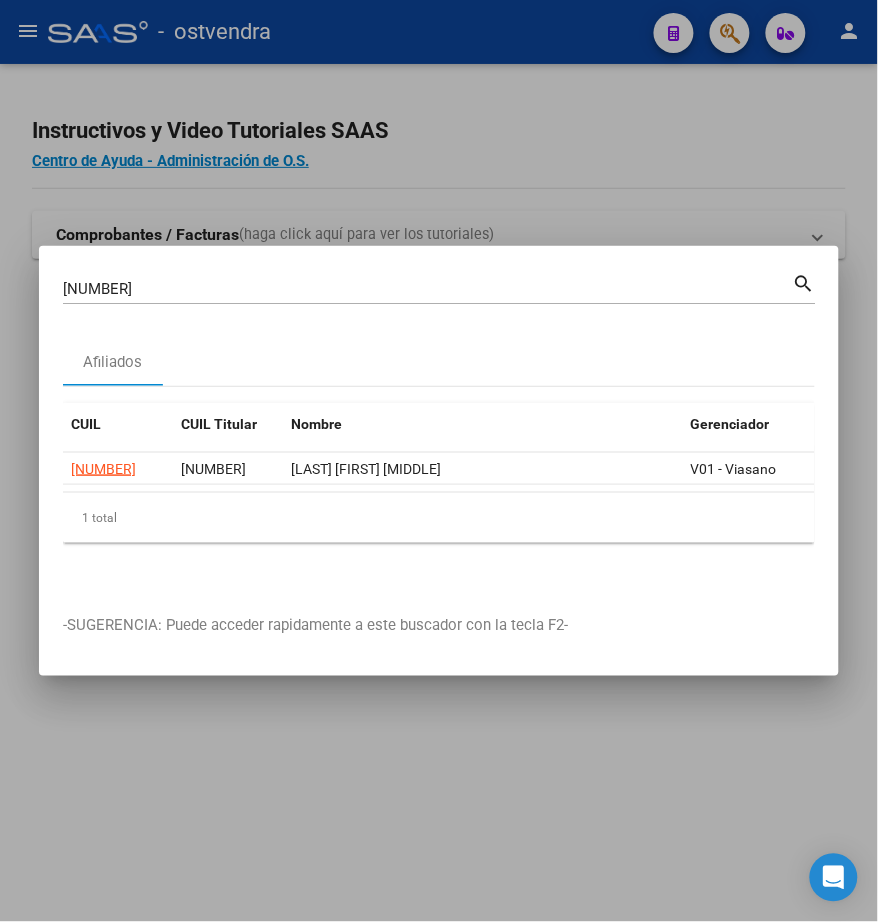 click on "[NUMBER]" at bounding box center (428, 289) 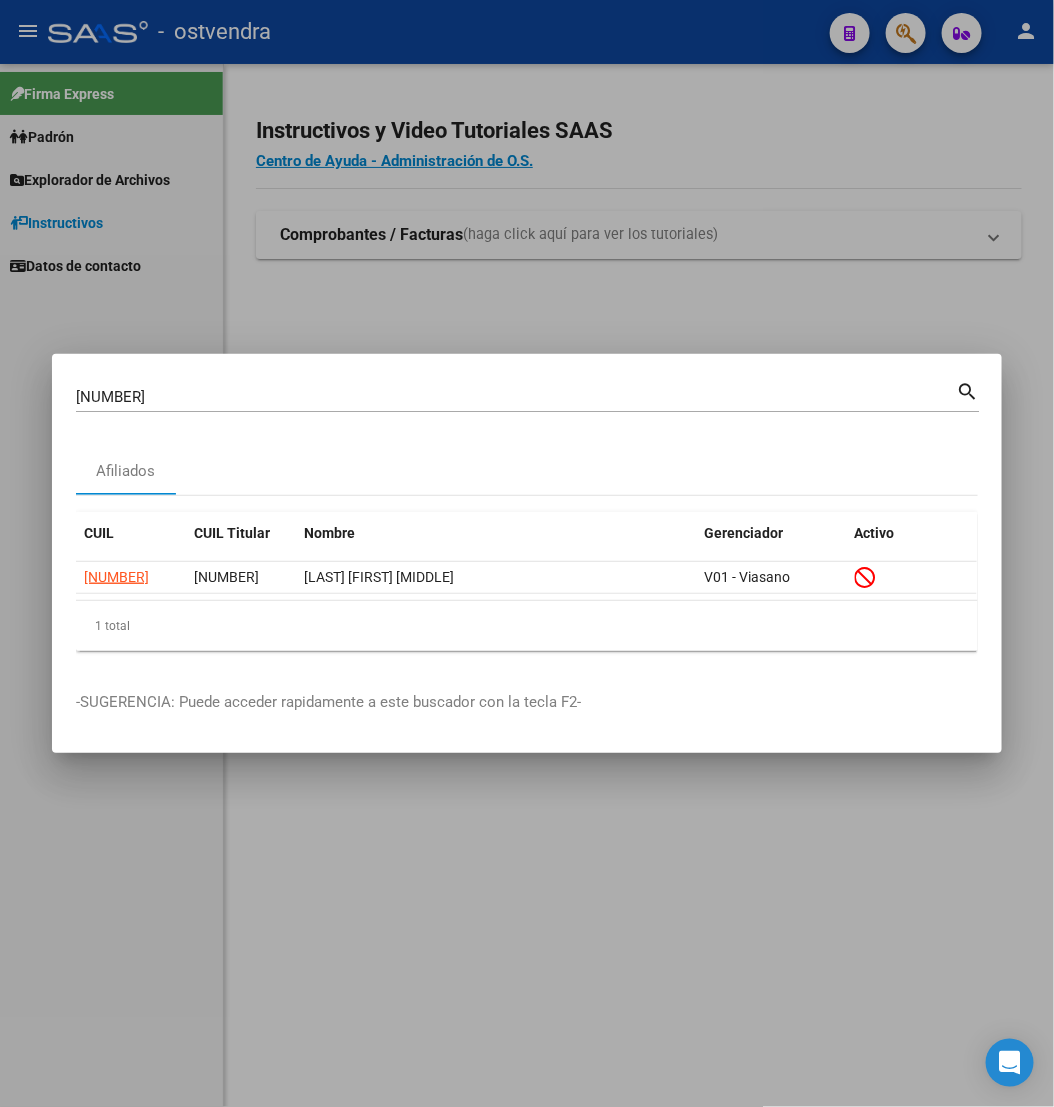 click on "[NUMBER]" at bounding box center (516, 397) 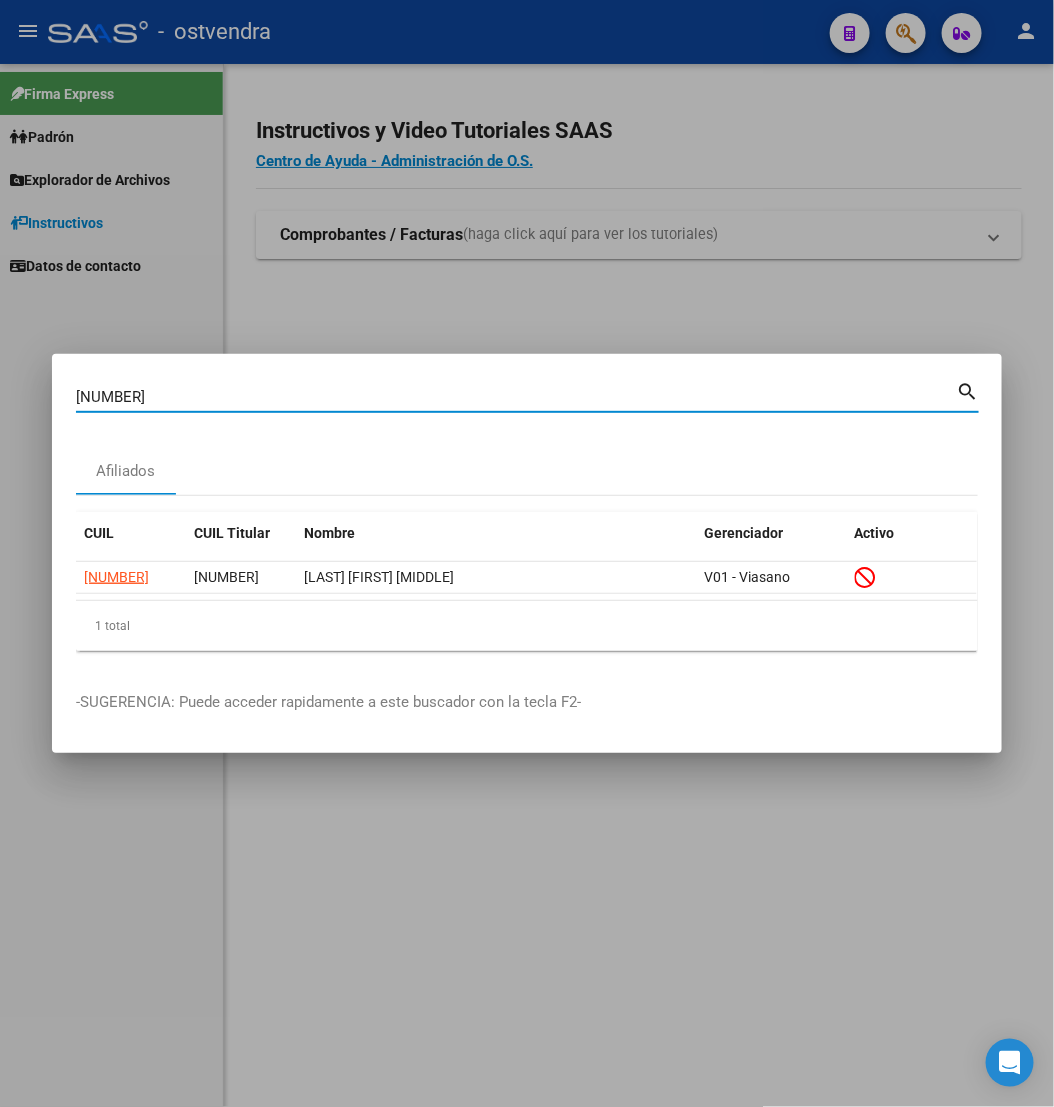 click on "[NUMBER]" at bounding box center (516, 397) 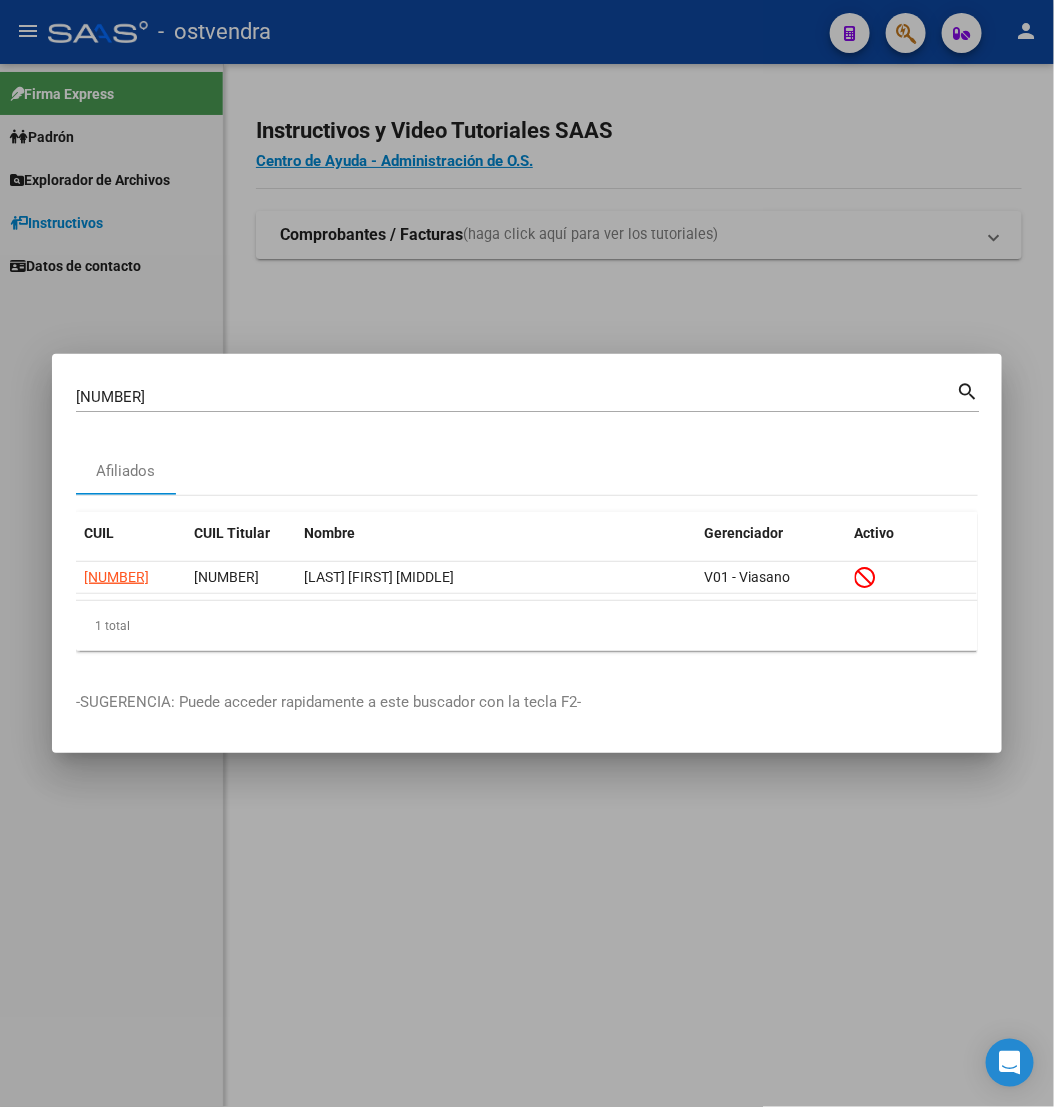 click on "[NUMBER] Buscar (apellido, dni, cuil, nro traspaso, cuit, obra social)" at bounding box center (516, 397) 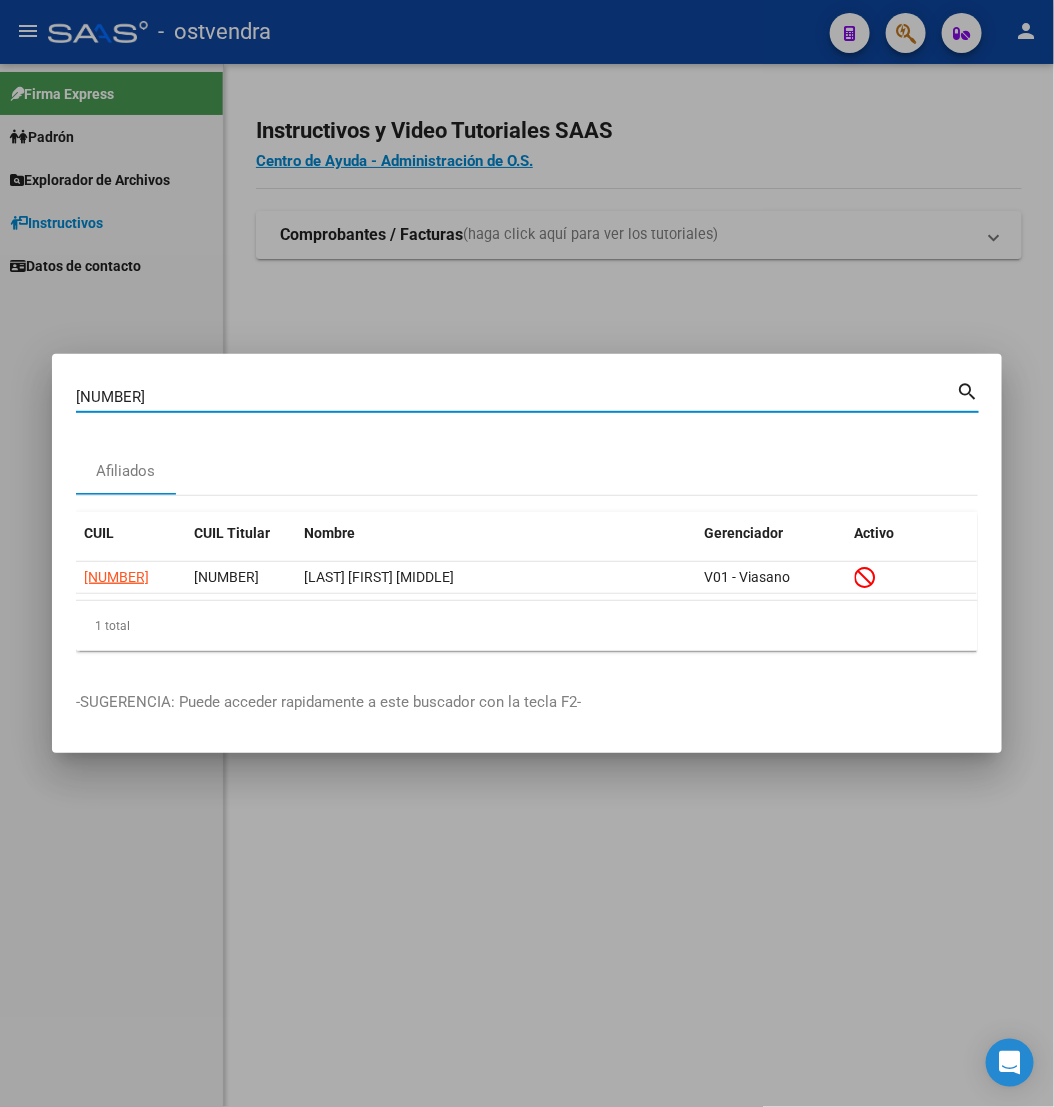click on "[NUMBER]" at bounding box center (516, 397) 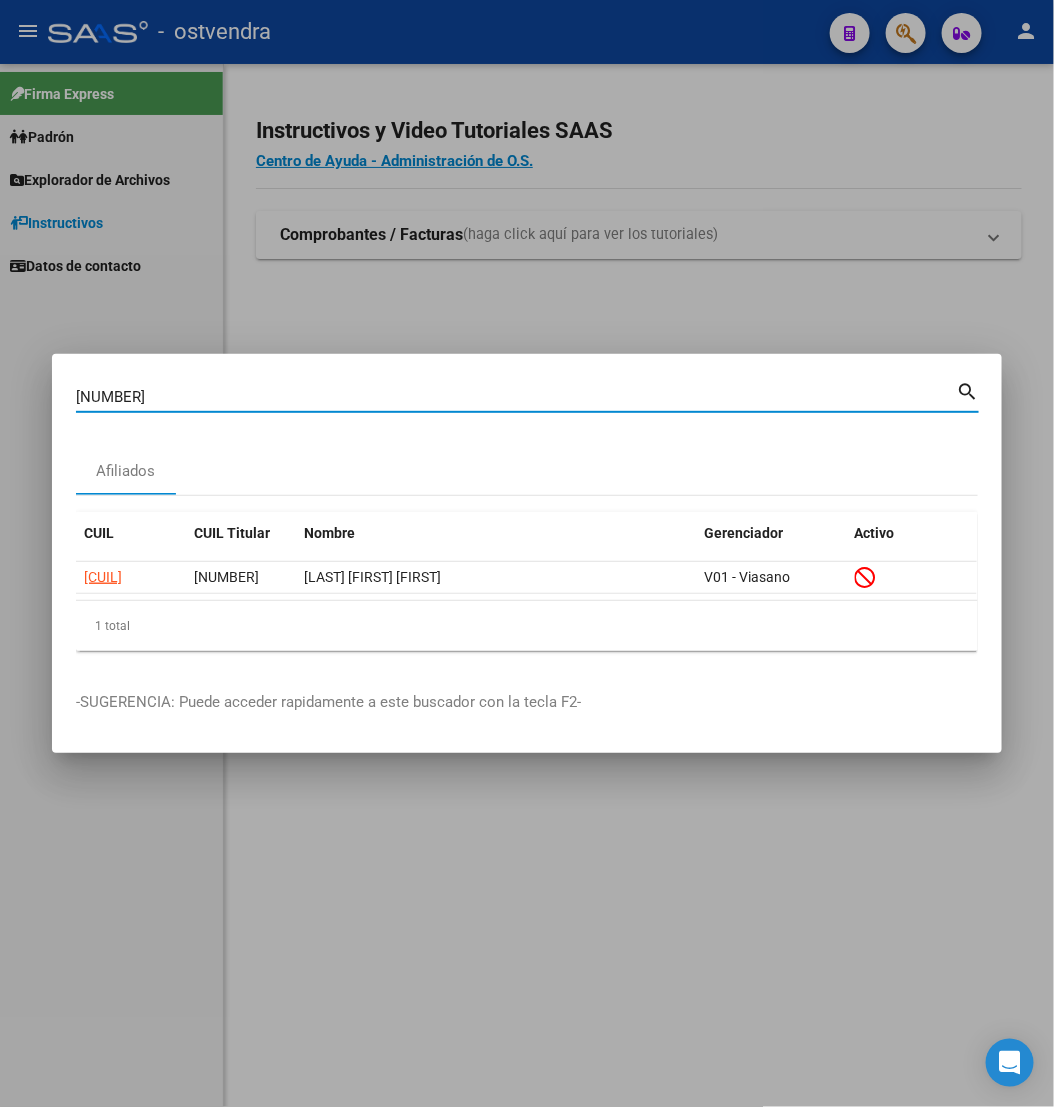 click on "[NUMBER]" at bounding box center (516, 397) 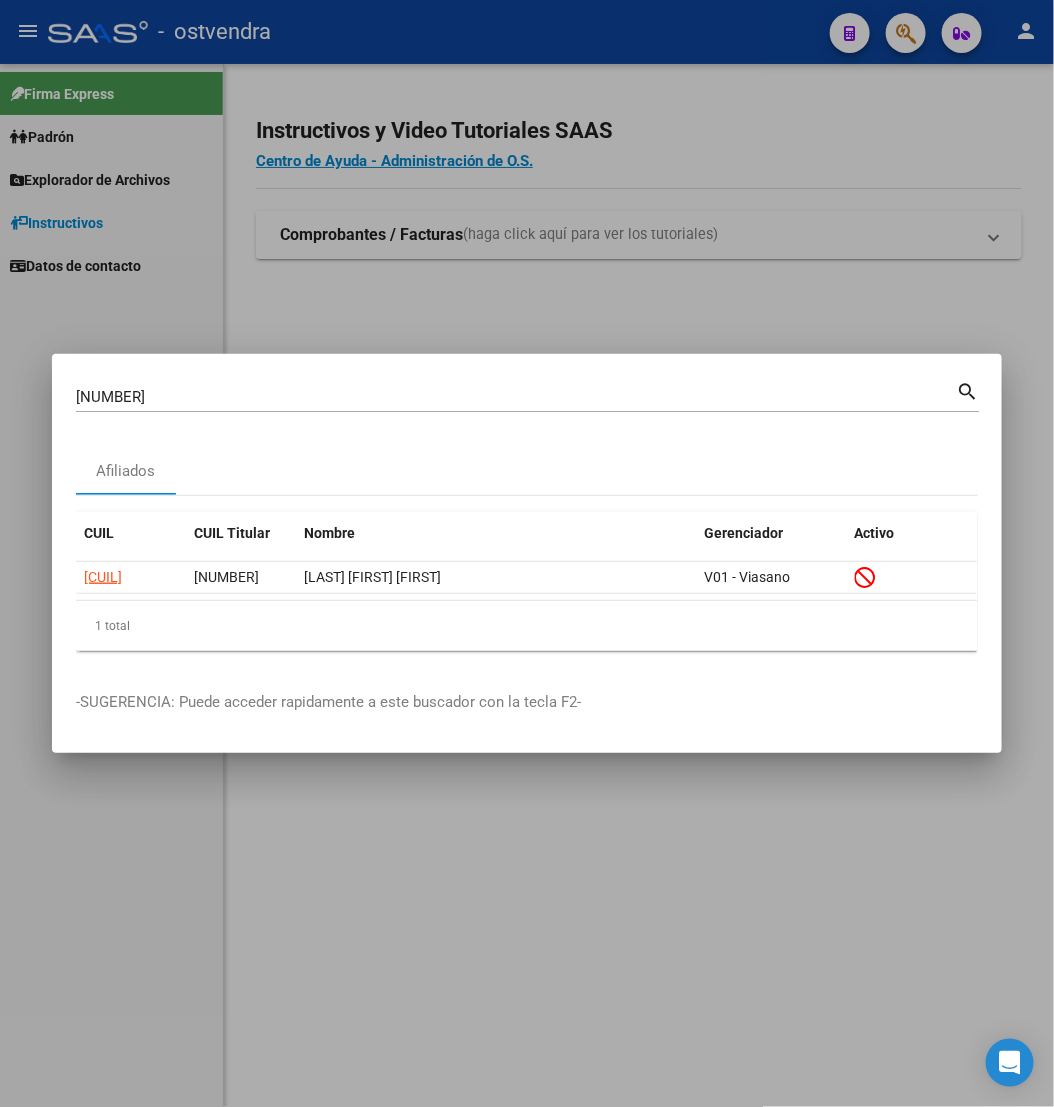 click on "[NUMBER]" at bounding box center [516, 397] 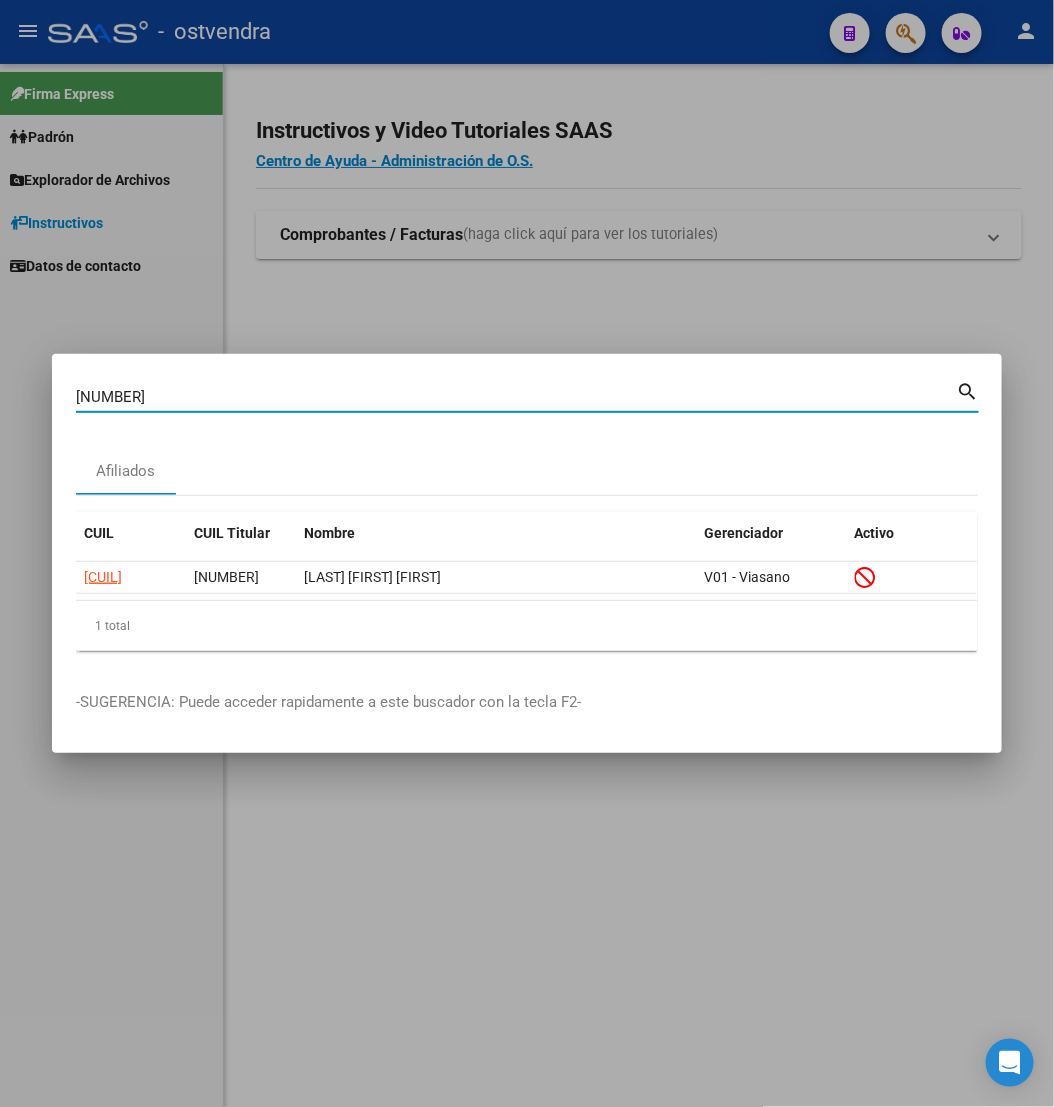 click on "[NUMBER]" at bounding box center [516, 397] 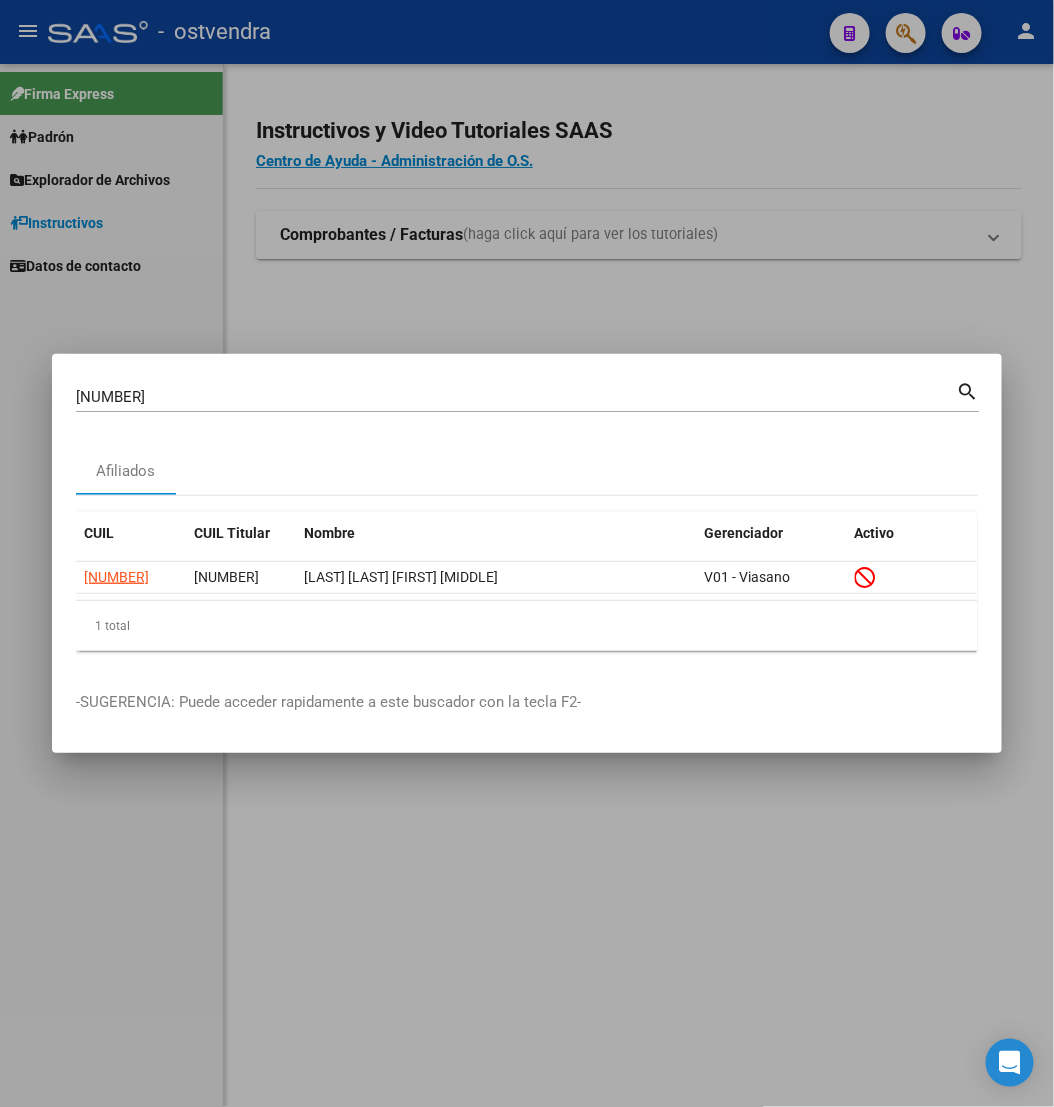 click on "[NUMBER]" at bounding box center [516, 397] 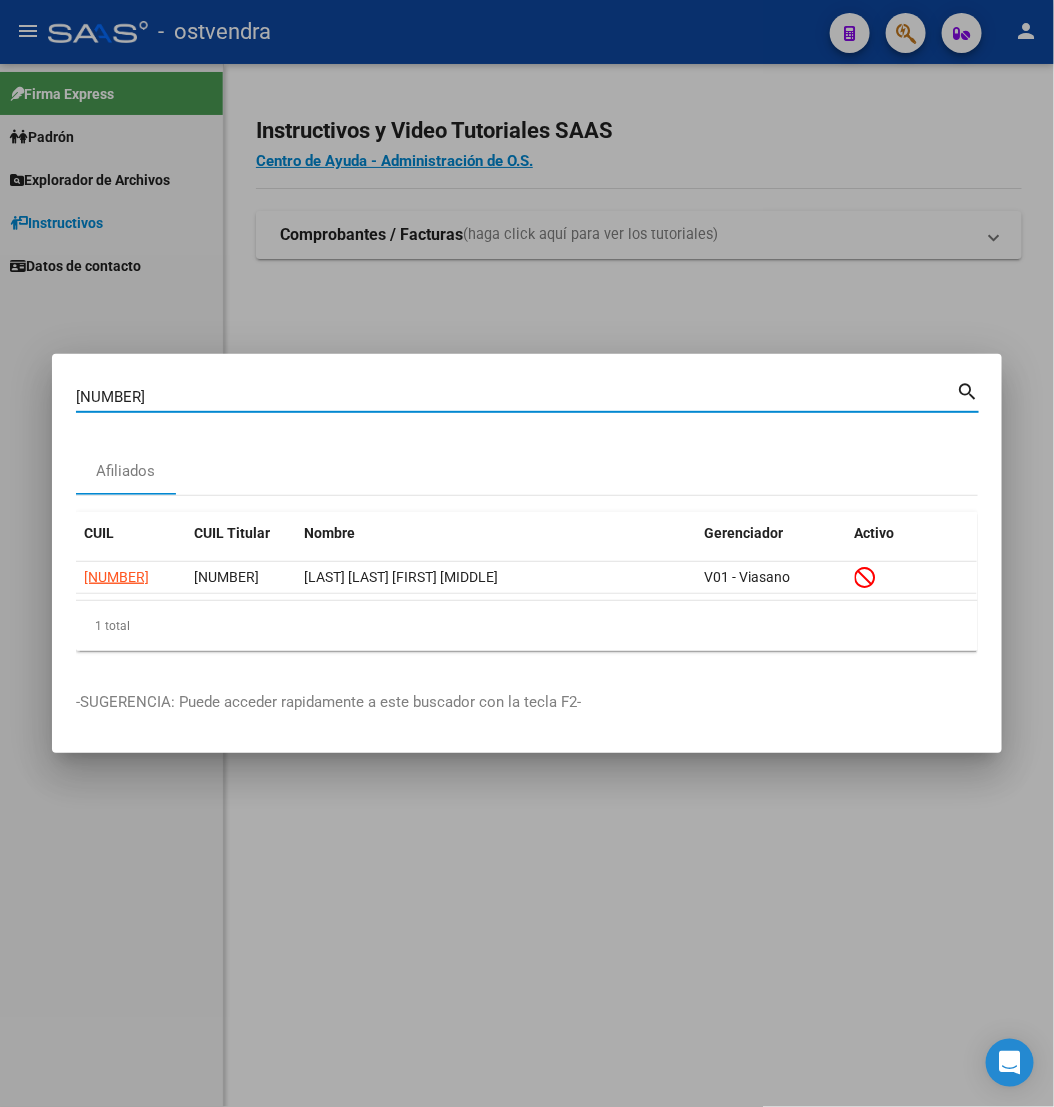 click on "[NUMBER]" at bounding box center [516, 397] 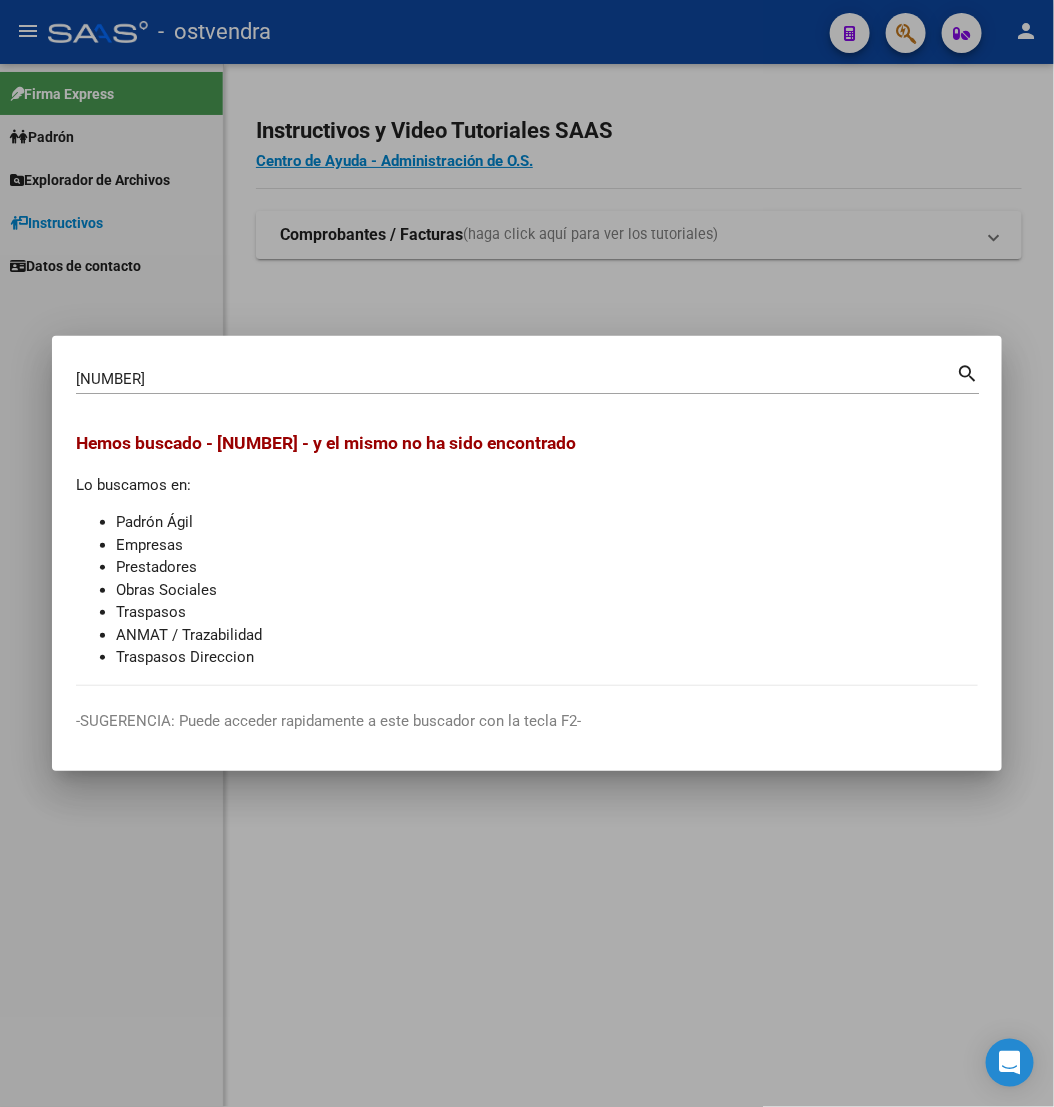 click on "[NUMBER] Buscar (apellido, dni, cuil, nro traspaso, cuit, obra social) search" at bounding box center (527, 386) 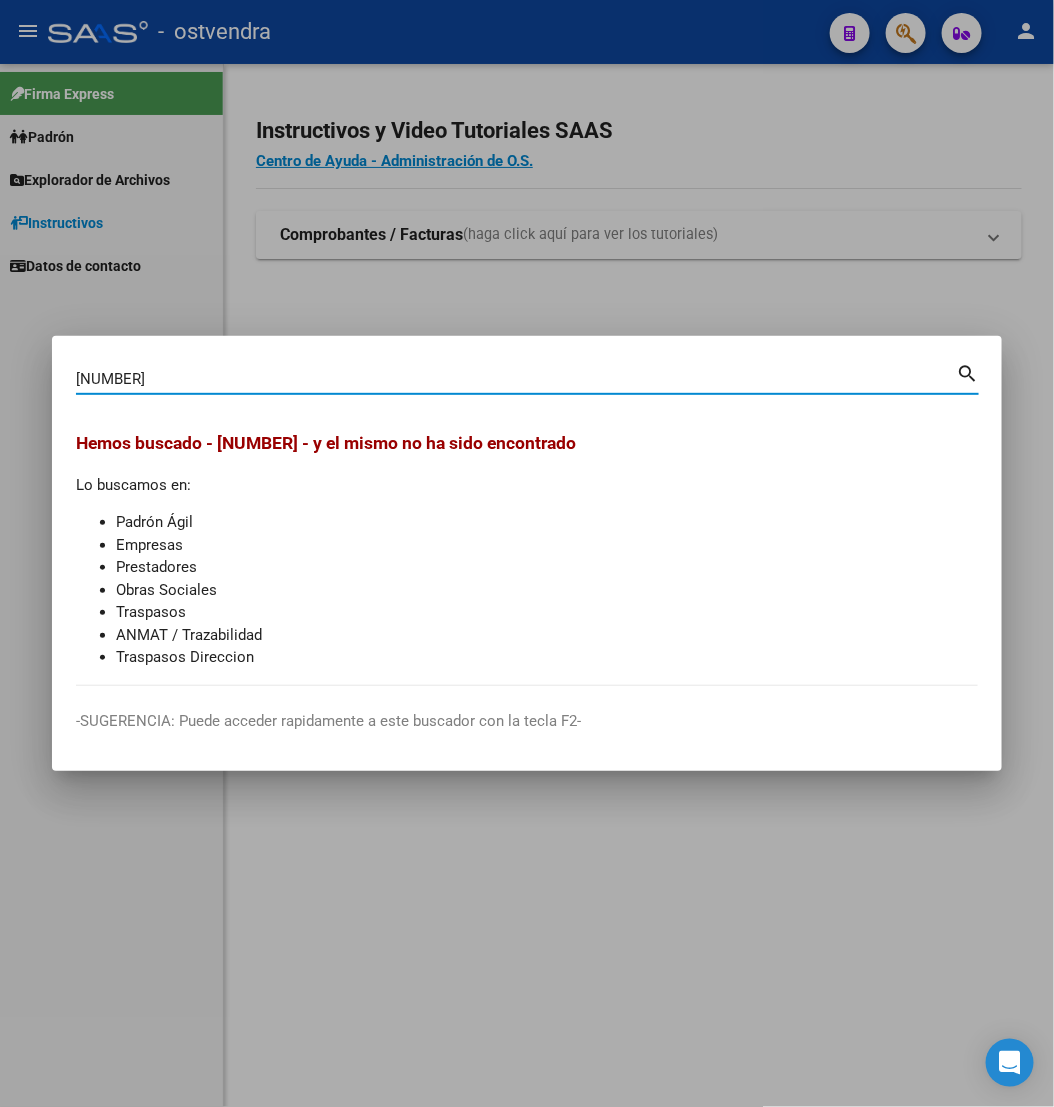 click on "[NUMBER]" at bounding box center (516, 379) 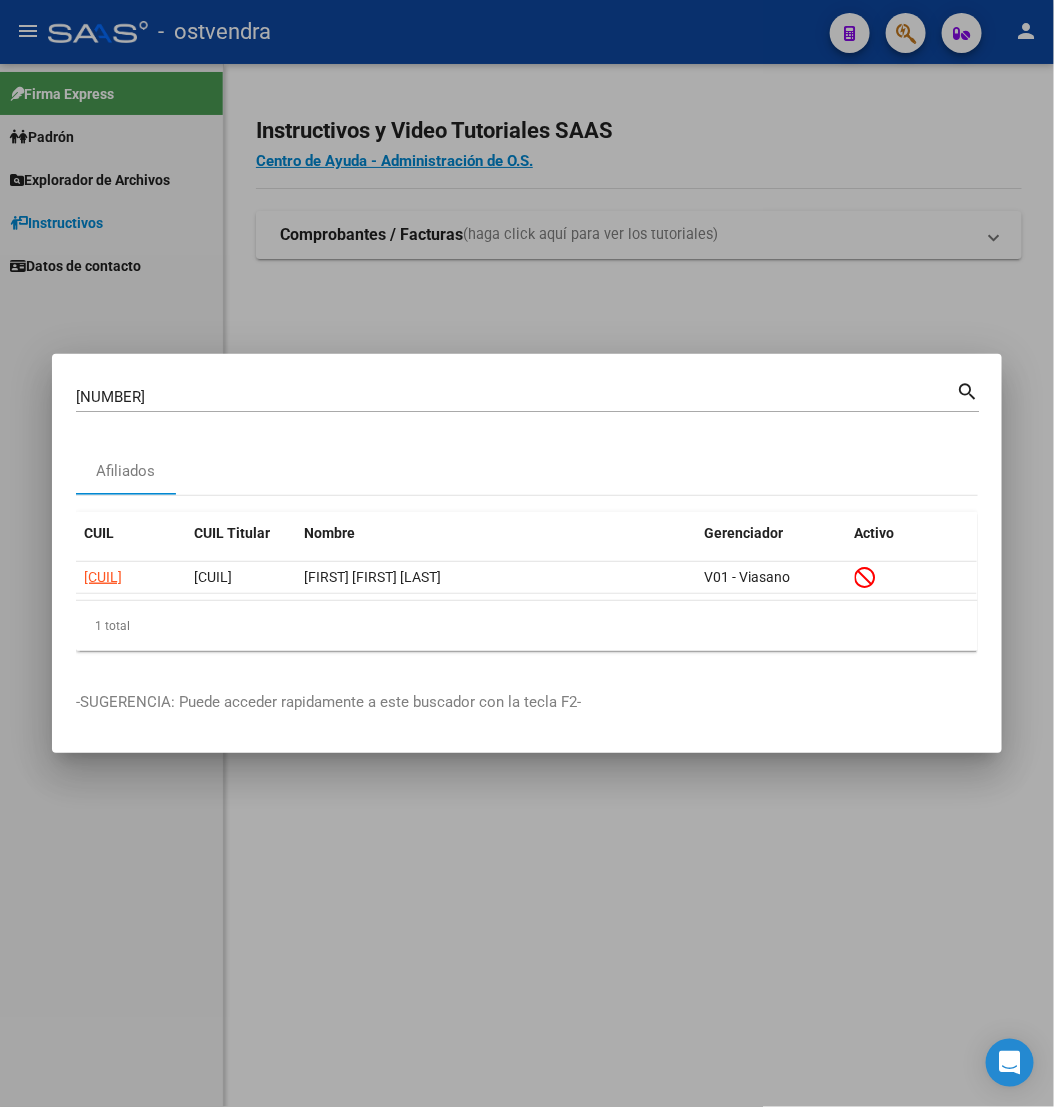 click on "[NUMBER] Buscar (apellido, dni, cuil, nro traspaso, cuit, obra social) search" at bounding box center (527, 395) 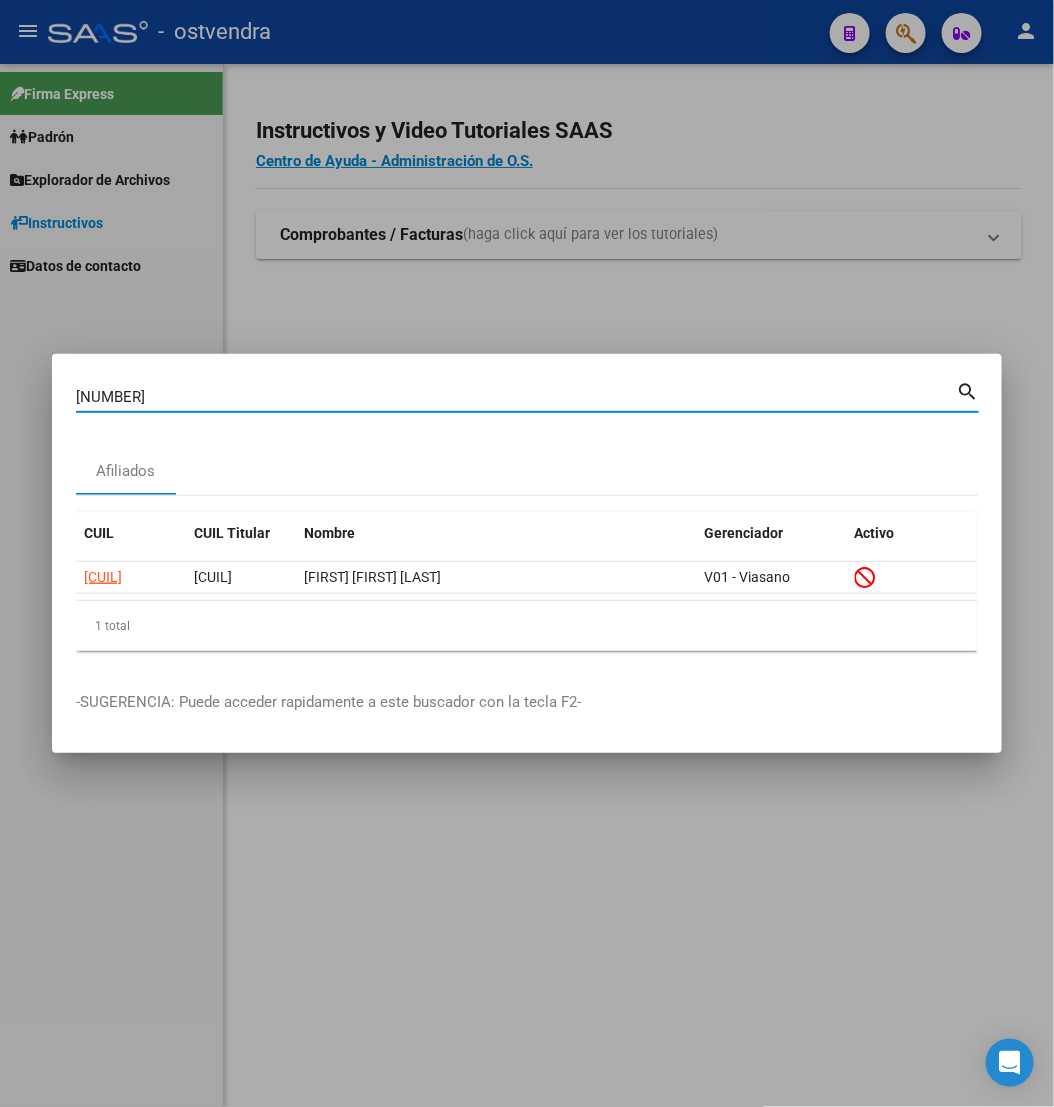 click on "[NUMBER] Buscar (apellido, dni, cuil, nro traspaso, cuit, obra social)" at bounding box center (516, 397) 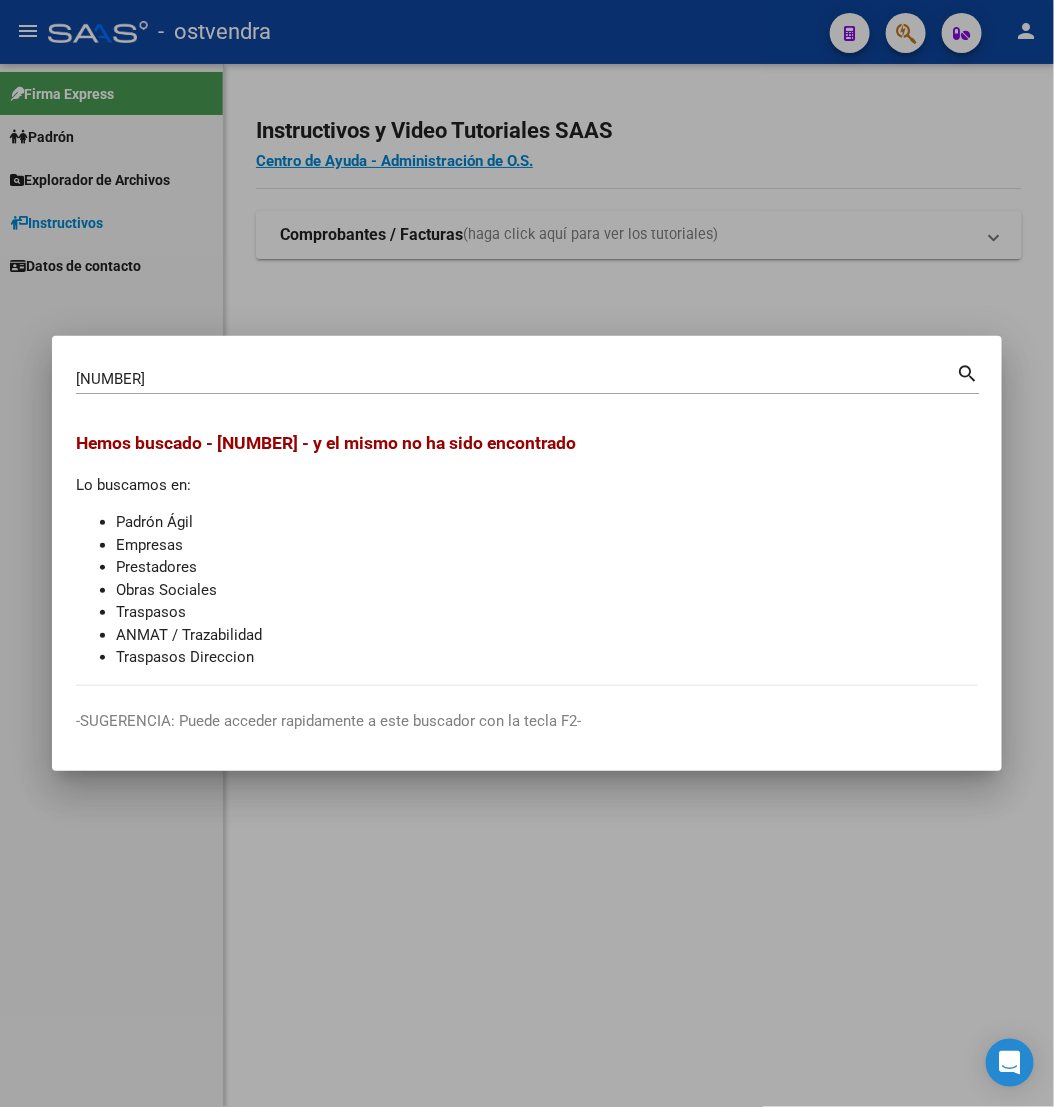 click on "[NUMBER]" at bounding box center (516, 379) 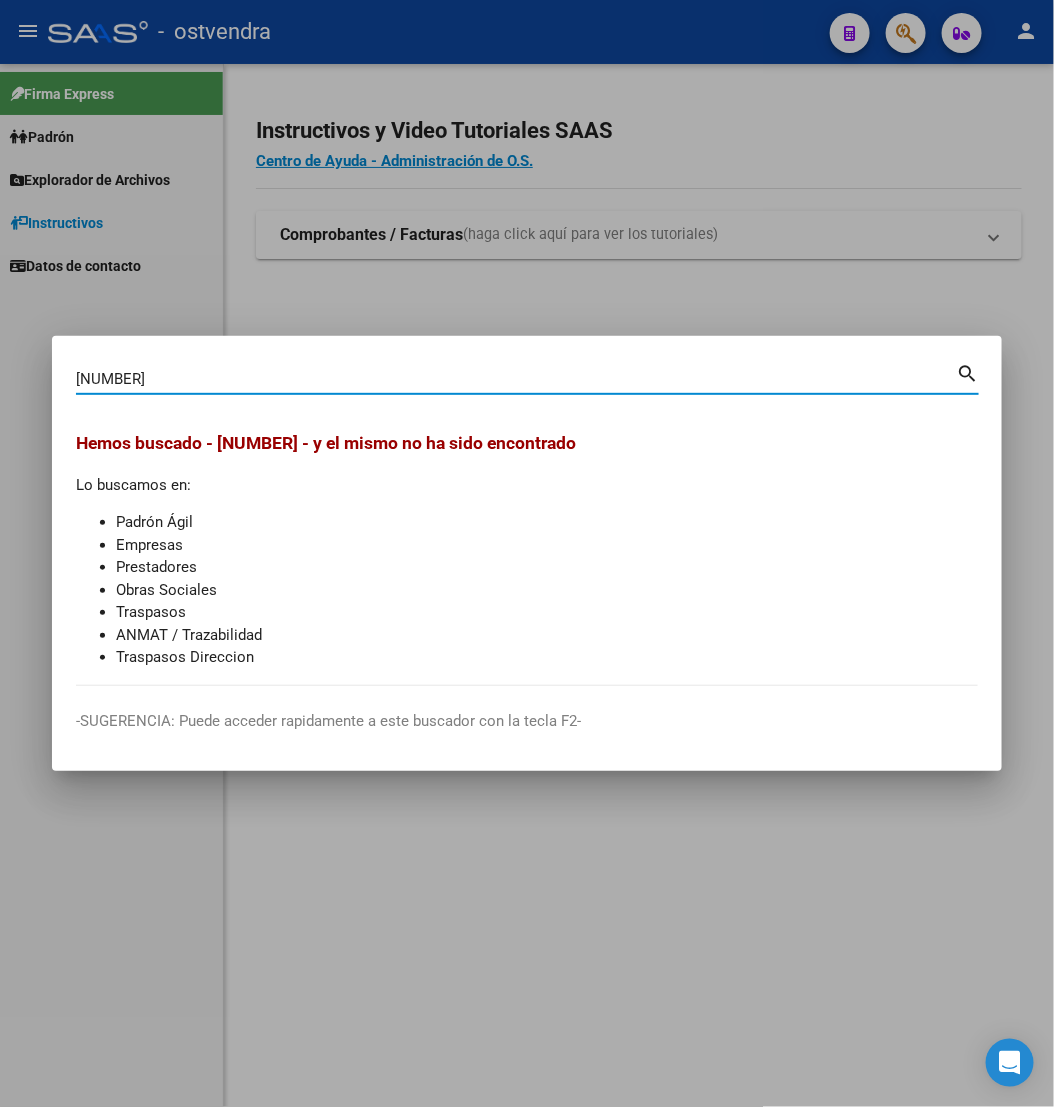 click on "[NUMBER]" at bounding box center [516, 379] 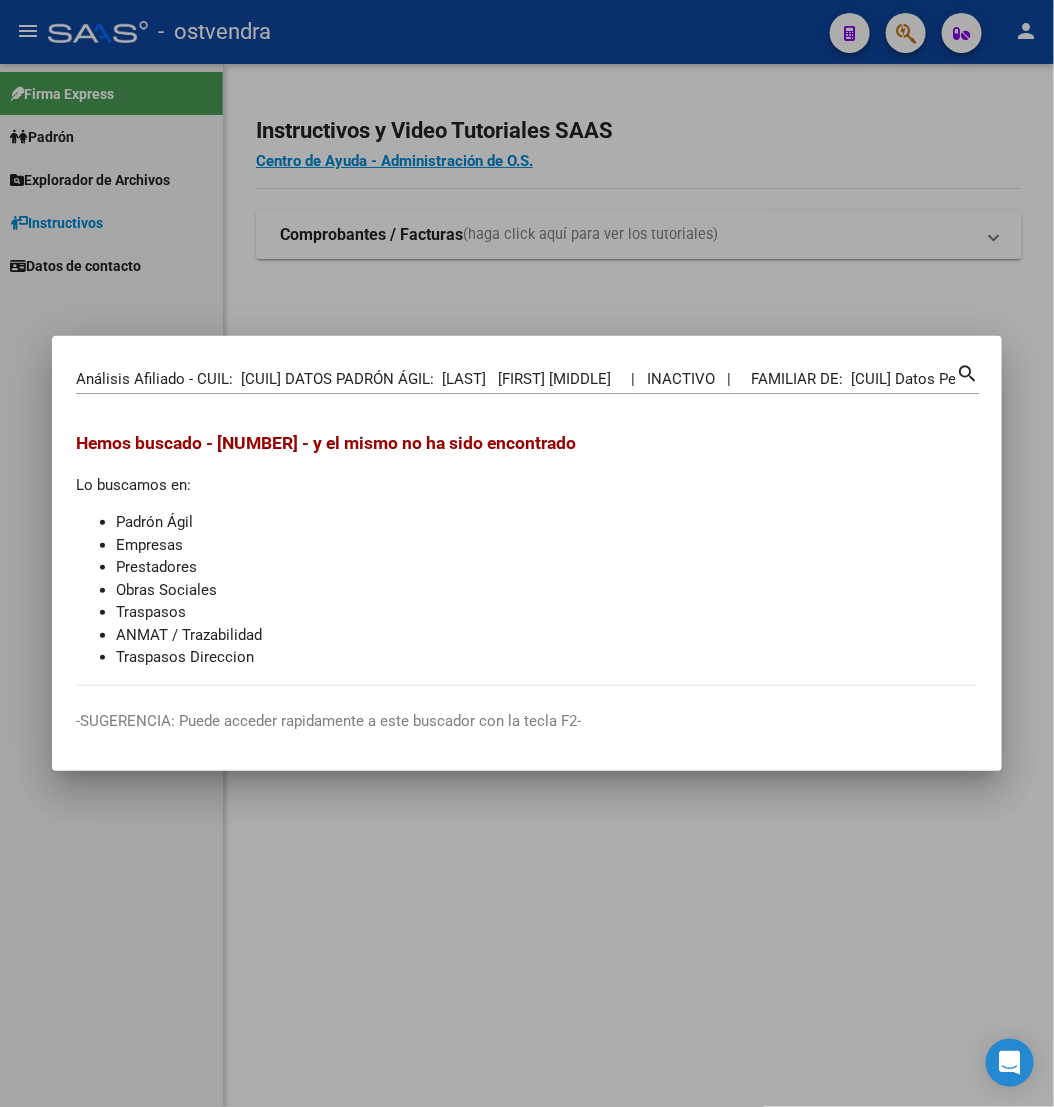 click on "Análisis Afiliado - CUIL:  [CUIL] DATOS PADRÓN ÁGIL:  [LAST]   [FIRST] [MIDDLE]     |   INACTIVO   |     FAMILIAR DE:  [CUIL] Datos Personales y Afiliatorios según Entes Externos: SSS FTP  FTP - Titular ARCA Padrón ARCA Impuestos Organismos Ext.    Gerenciador:      V01 - Viasano Atención telefónica: Atención emergencias: Otros Datos Útiles:    Datos de Empadronamiento  Enviar Credencial Digital remove_red_eye Movimientos    Sin Certificado Discapacidad Etiquetas: Estado: INACTIVO Última Alta Formal:  [DATE] Ultimo Tipo Movimiento Alta:  ALTA desde Padrón Externo Familiares Última Baja Formal:  [DATE] Ultimo Tipo Movimiento Baja:  MULTIPLICIDAD DE COBERTURA SSS  Comentario ADMIN:  Migración Padrón Externo Familiares el [DATE] DATOS DEL AFILIADO Apellido:   [FIRST] [MIDDLE] [LAST]  CUIL:  [CUIL] Documento:  DU - DOCUMENTO UNICO [NUMBER]  Nacionalidad:  ARGENTINA Parentesco:  3 - Hijo < 21 años Estado Civil:  Soltero Discapacitado:    NO (00) Sexo:  F Edad:" at bounding box center [516, 379] 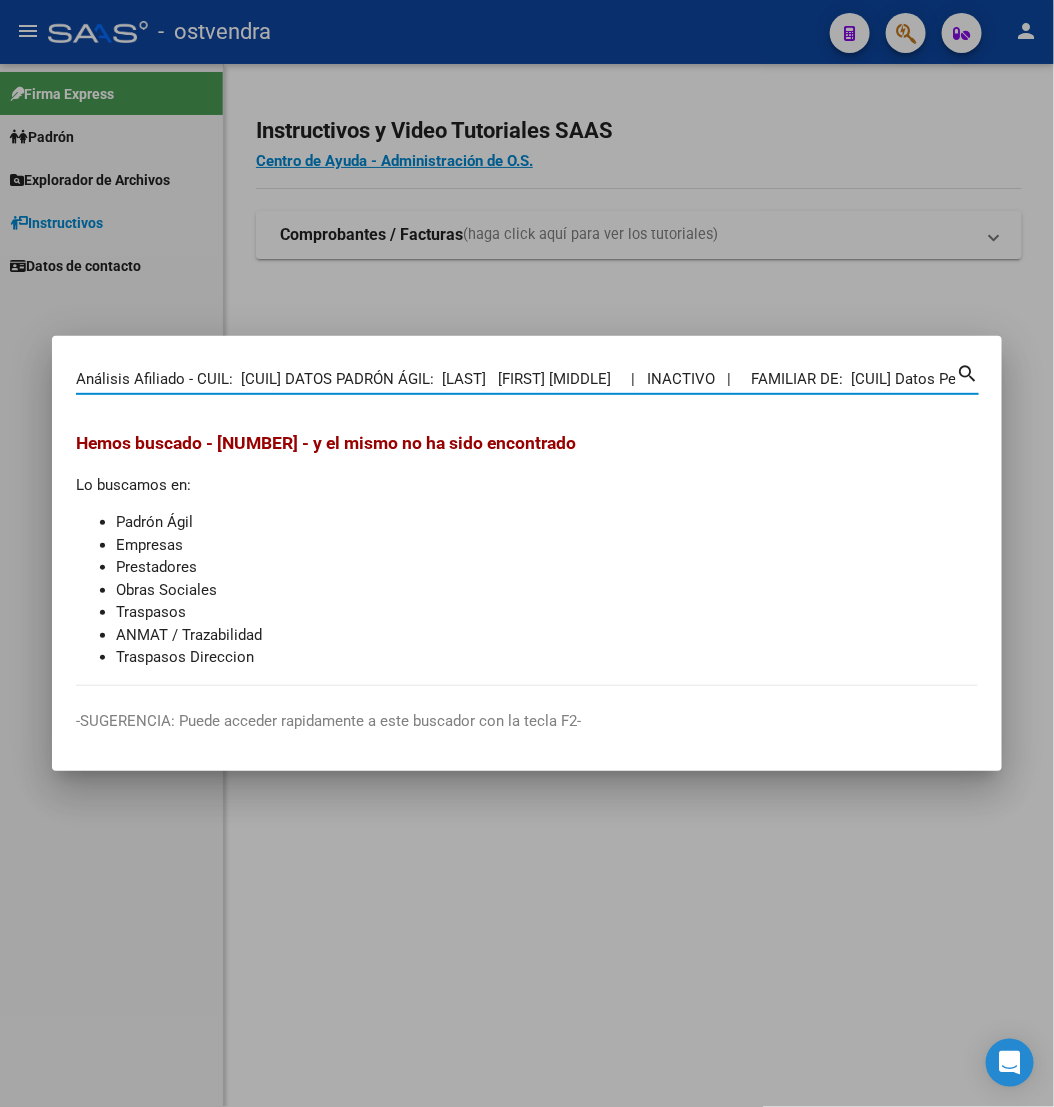click on "Análisis Afiliado - CUIL:  [CUIL] DATOS PADRÓN ÁGIL:  [LAST]   [FIRST] [MIDDLE]     |   INACTIVO   |     FAMILIAR DE:  [CUIL] Datos Personales y Afiliatorios según Entes Externos: SSS FTP  FTP - Titular ARCA Padrón ARCA Impuestos Organismos Ext.    Gerenciador:      V01 - Viasano Atención telefónica: Atención emergencias: Otros Datos Útiles:    Datos de Empadronamiento  Enviar Credencial Digital remove_red_eye Movimientos    Sin Certificado Discapacidad Etiquetas: Estado: INACTIVO Última Alta Formal:  [DATE] Ultimo Tipo Movimiento Alta:  ALTA desde Padrón Externo Familiares Última Baja Formal:  [DATE] Ultimo Tipo Movimiento Baja:  MULTIPLICIDAD DE COBERTURA SSS  Comentario ADMIN:  Migración Padrón Externo Familiares el [DATE] DATOS DEL AFILIADO Apellido:   [FIRST] [MIDDLE] [LAST]  CUIL:  [CUIL] Documento:  DU - DOCUMENTO UNICO [NUMBER]  Nacionalidad:  ARGENTINA Parentesco:  3 - Hijo < 21 años Estado Civil:  Soltero Discapacitado:    NO (00) Sexo:  F Edad:" at bounding box center [516, 379] 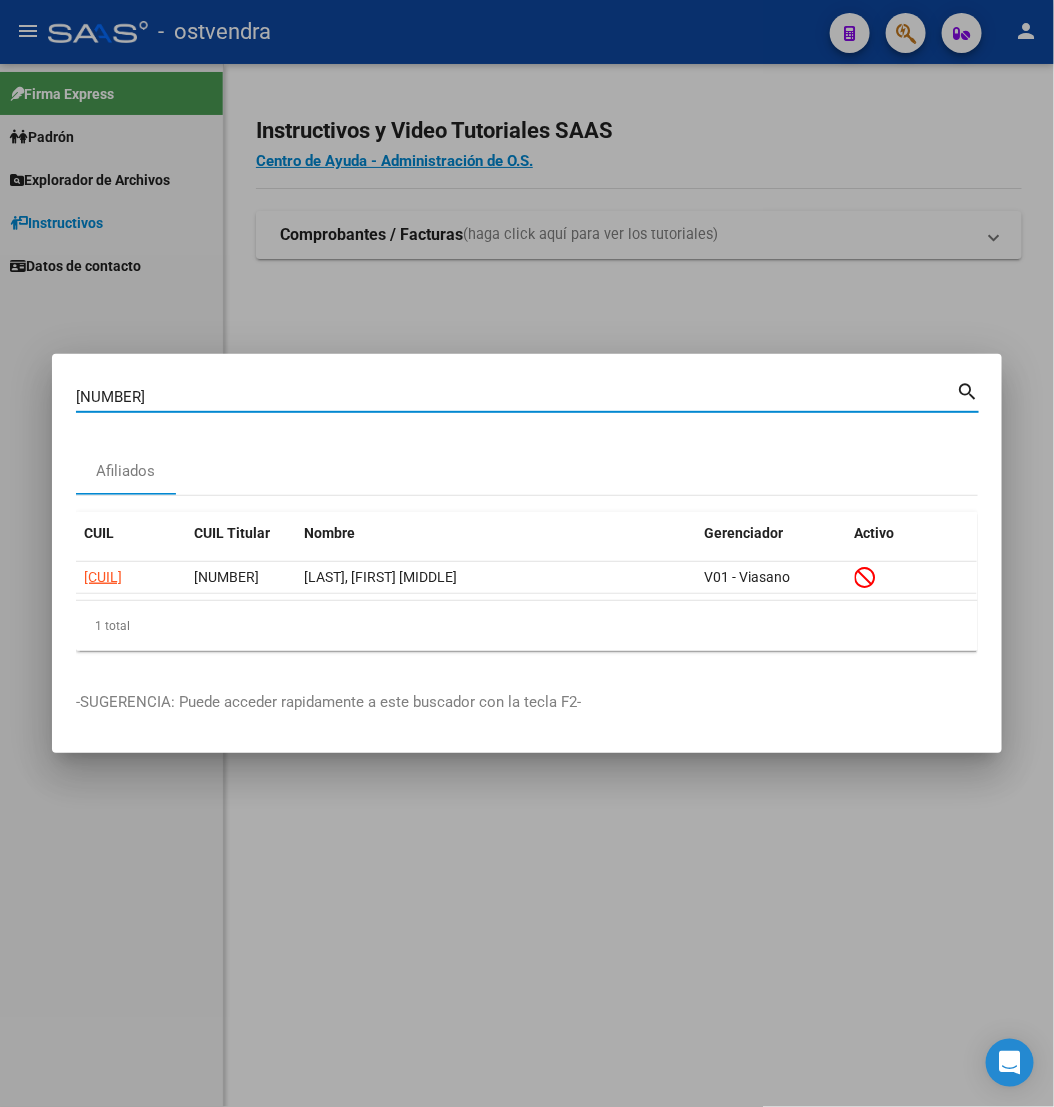 click on "[NUMBER]" at bounding box center (516, 397) 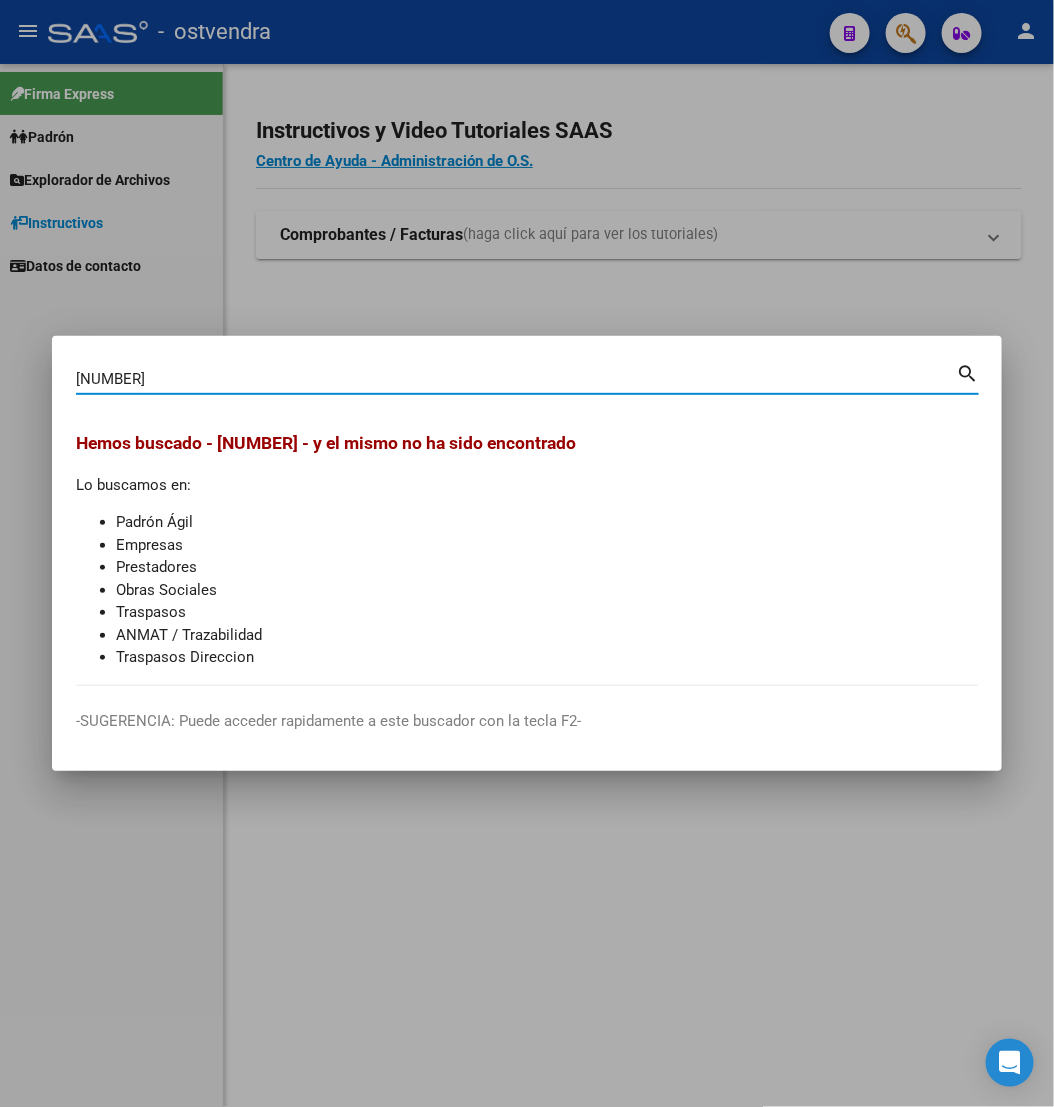 click on "[NUMBER]" at bounding box center [516, 379] 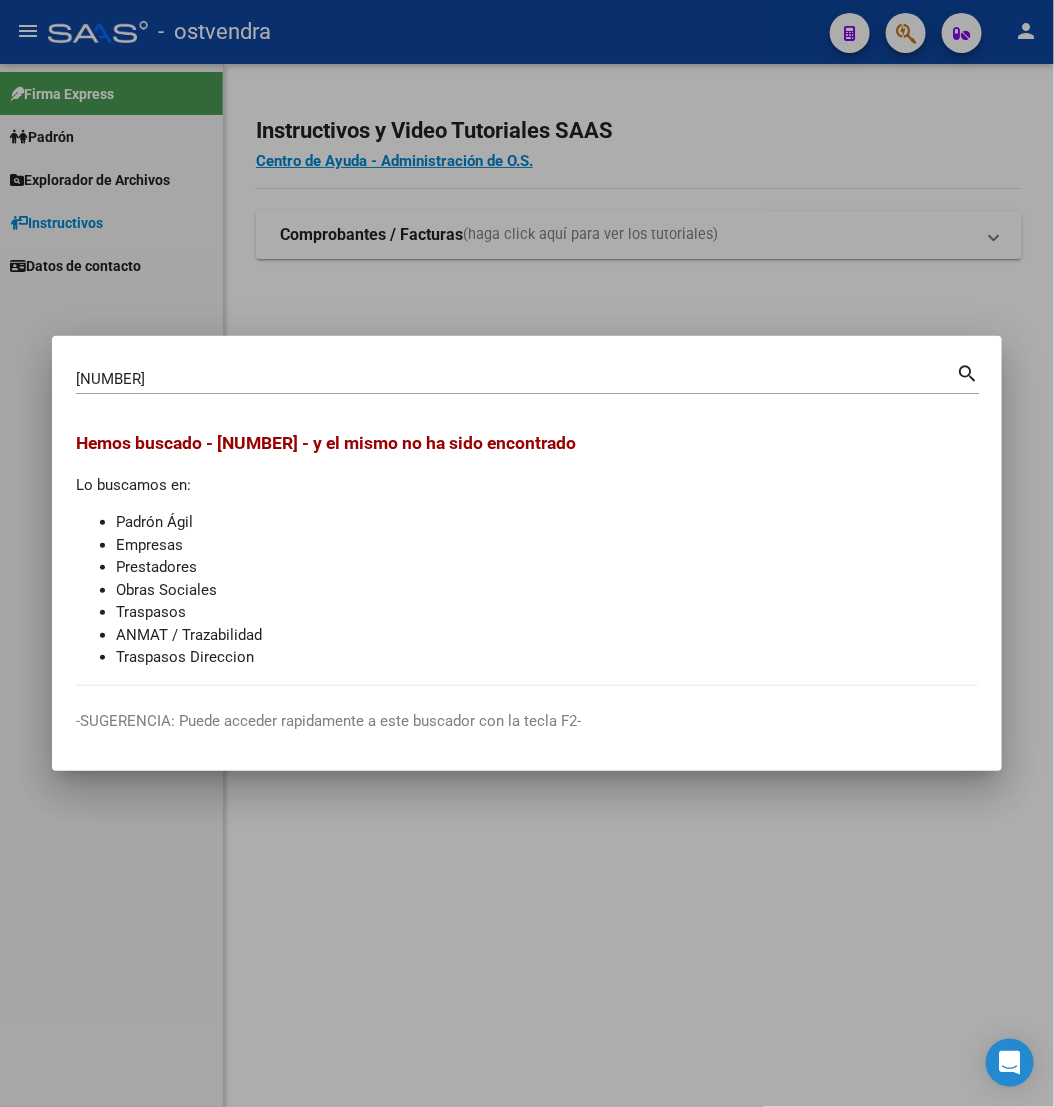 click on "[NUMBER] Buscar (apellido, dni, cuil, nro traspaso, cuit, obra social)" at bounding box center (516, 379) 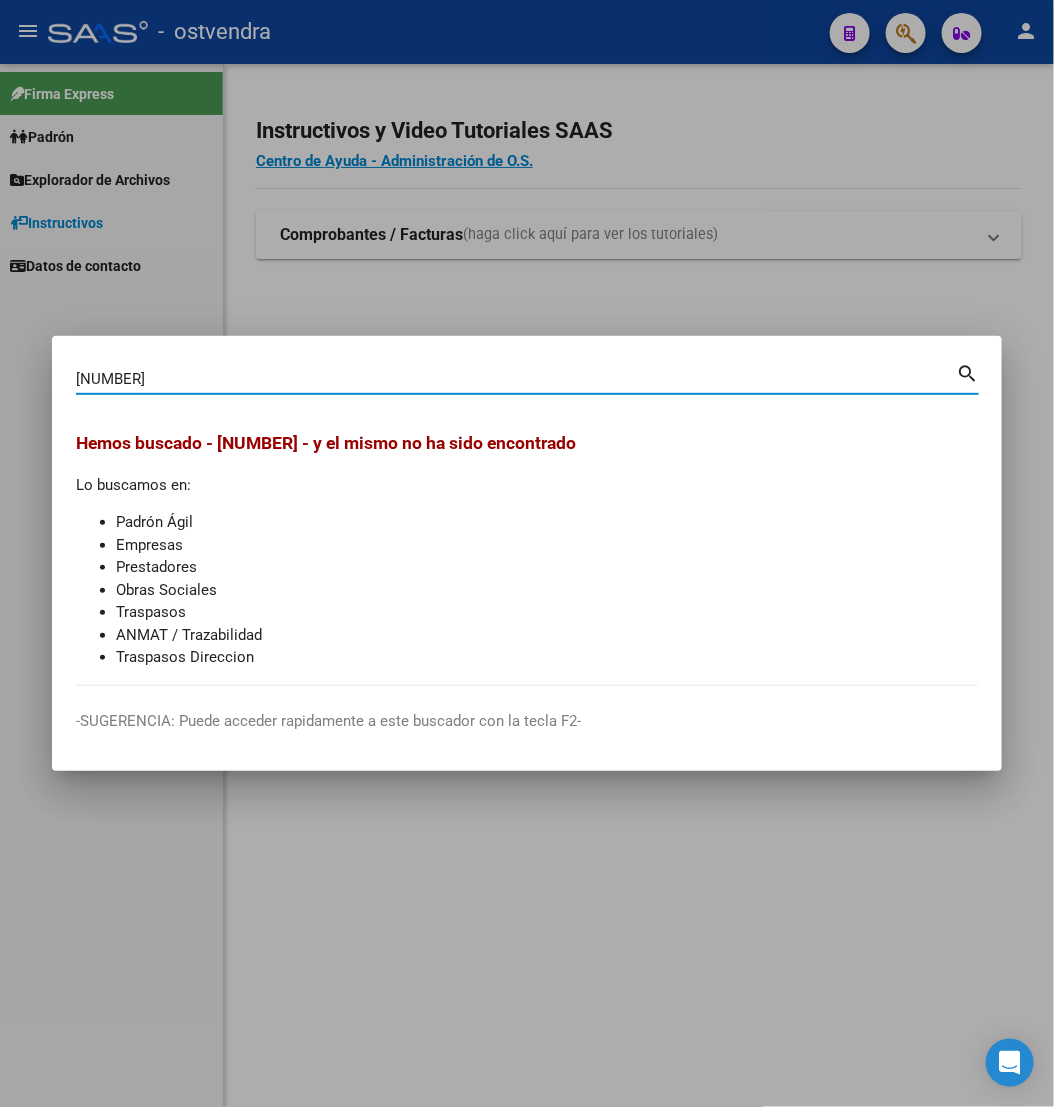 click on "[NUMBER]" at bounding box center (516, 379) 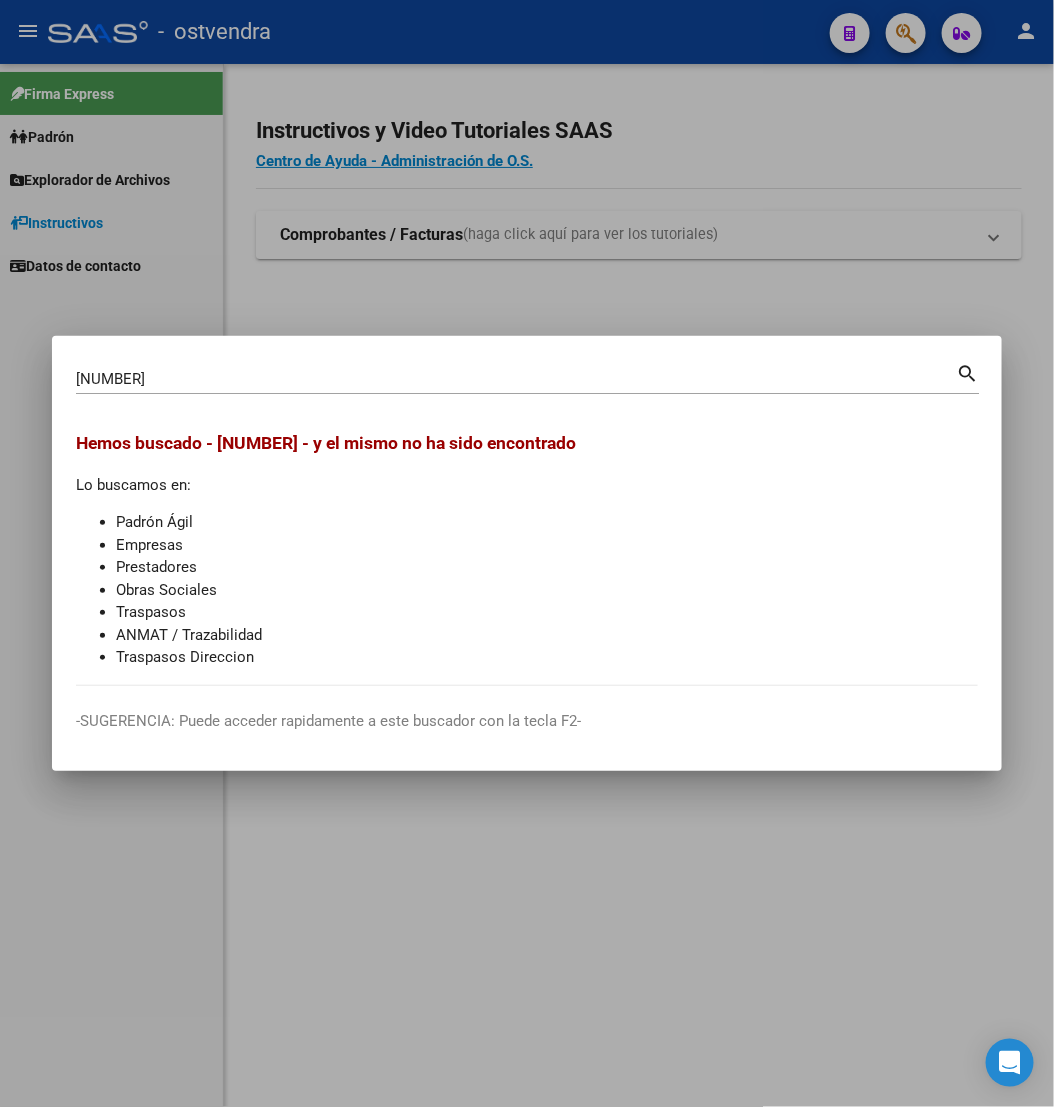 click on "[NUMBER] Buscar (apellido, dni, cuil, nro traspaso, cuit, obra social) search" at bounding box center (527, 377) 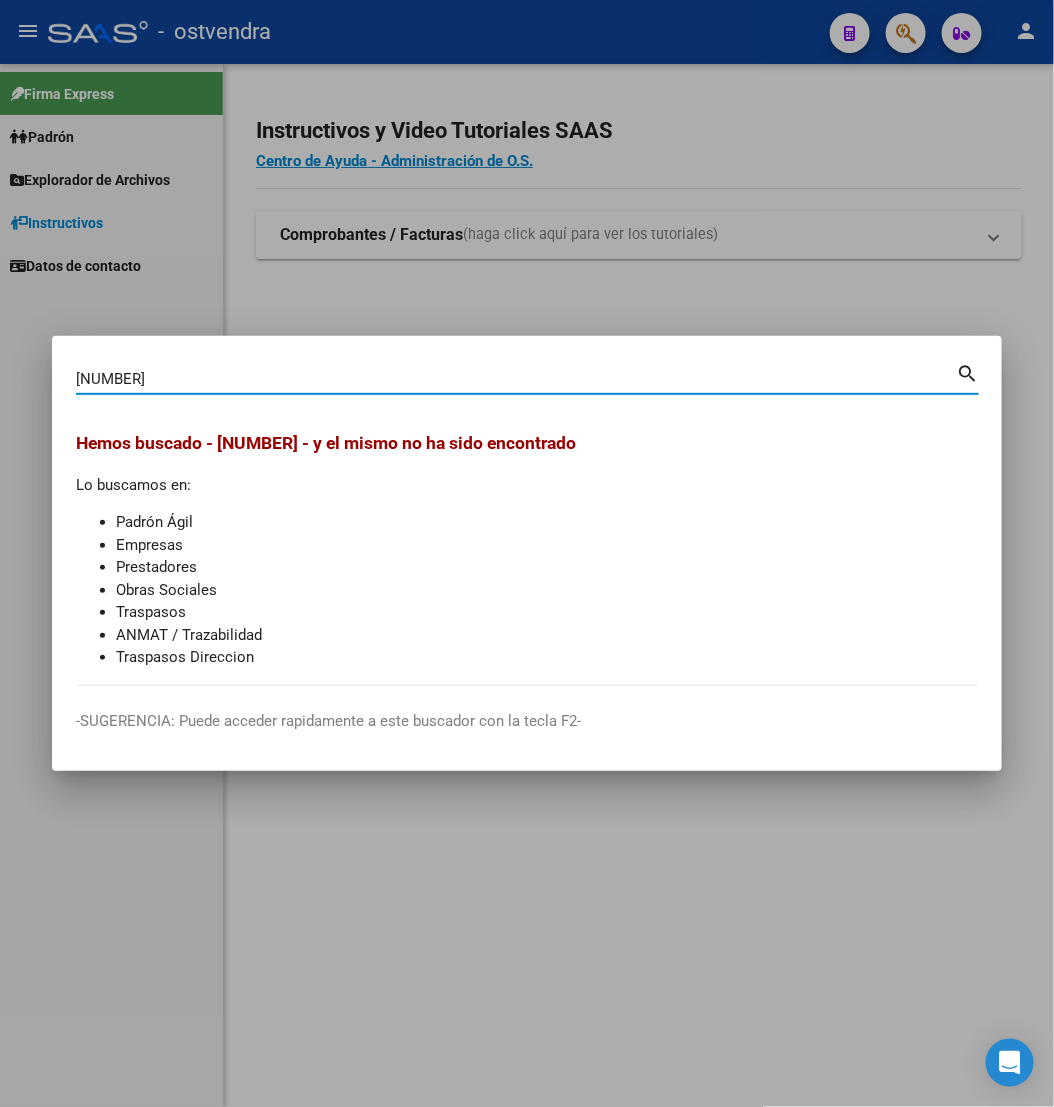 click on "[NUMBER]" at bounding box center [516, 379] 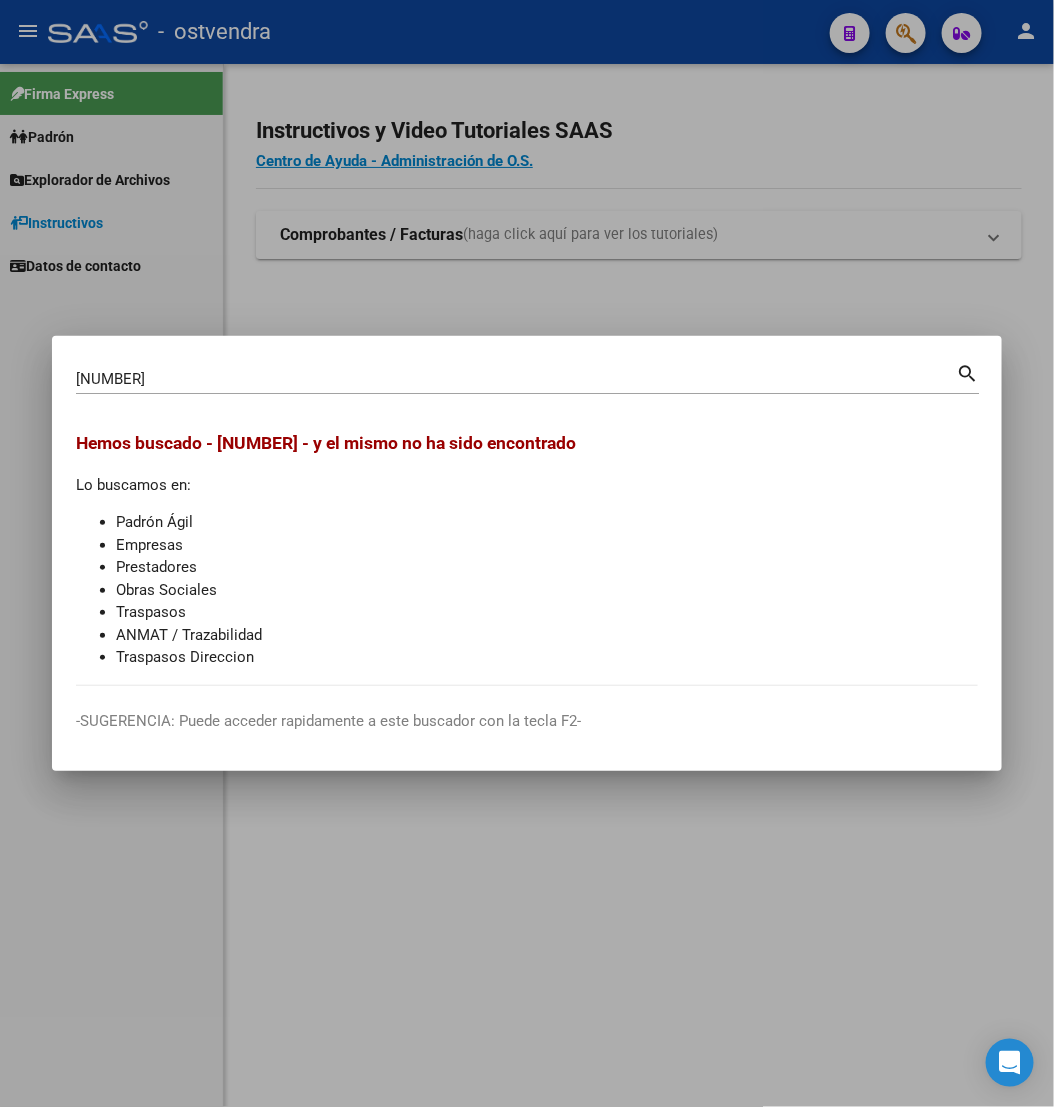 click on "[NUMBER]" at bounding box center (516, 379) 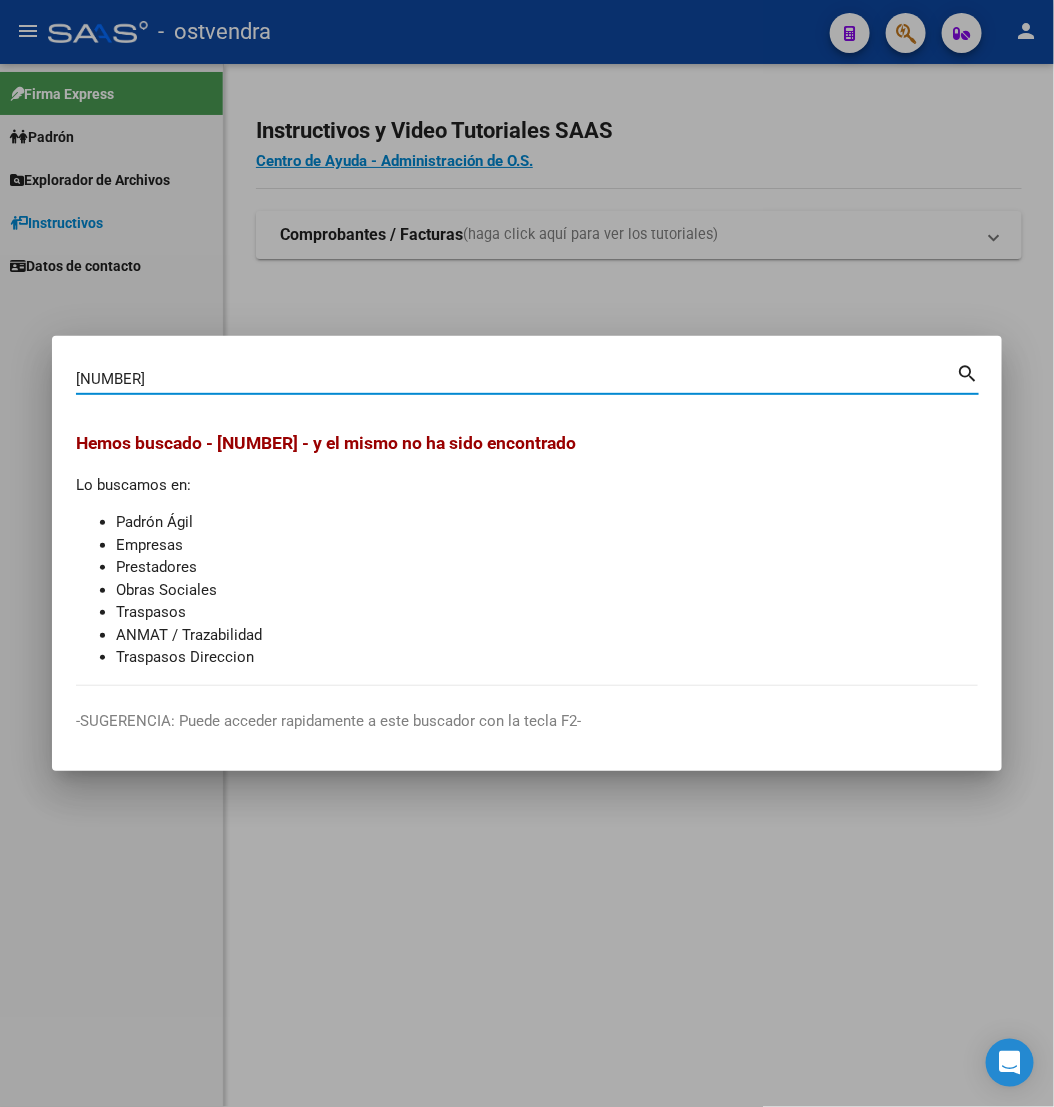 click on "[NUMBER]" at bounding box center [516, 379] 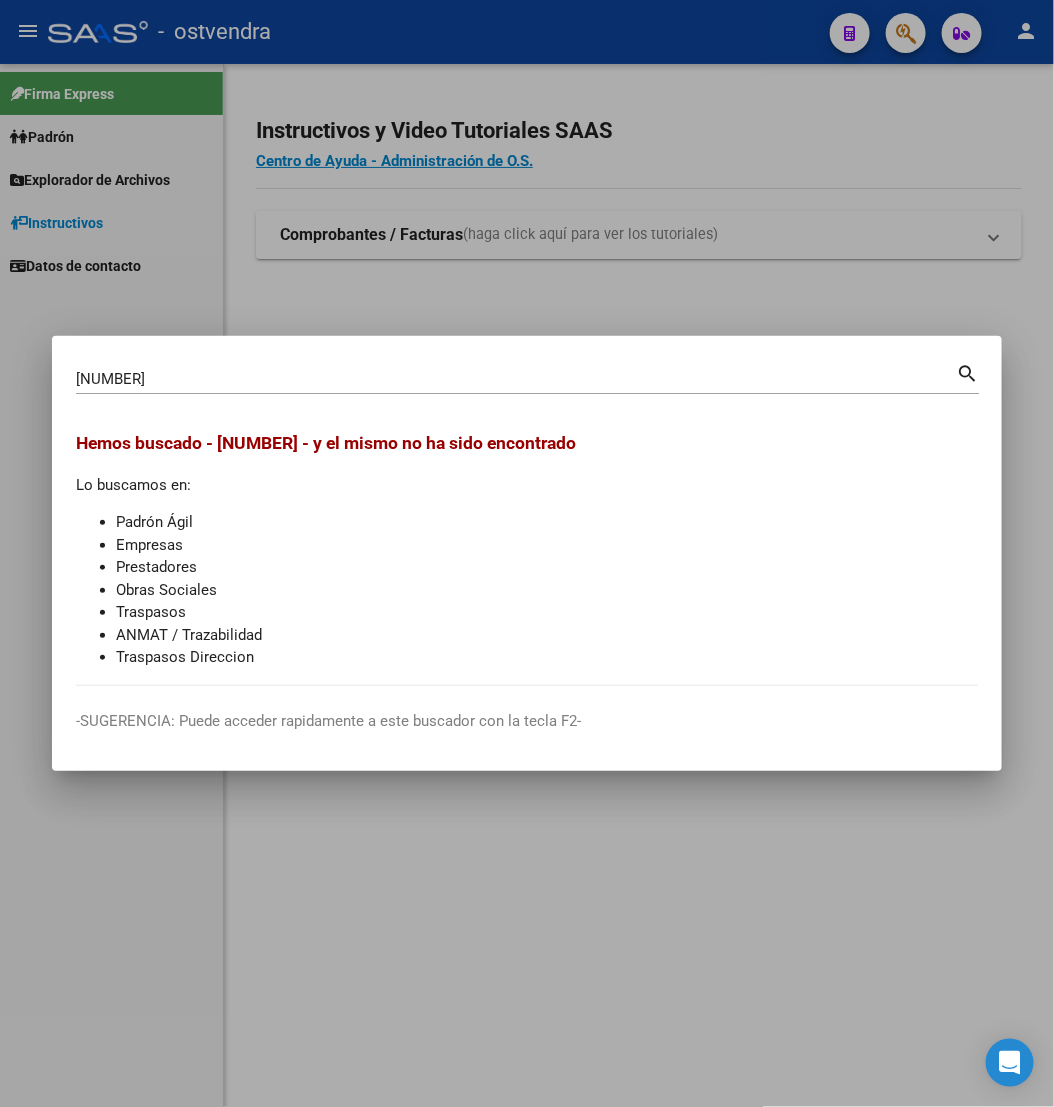 click on "[NUMBER]" at bounding box center (516, 379) 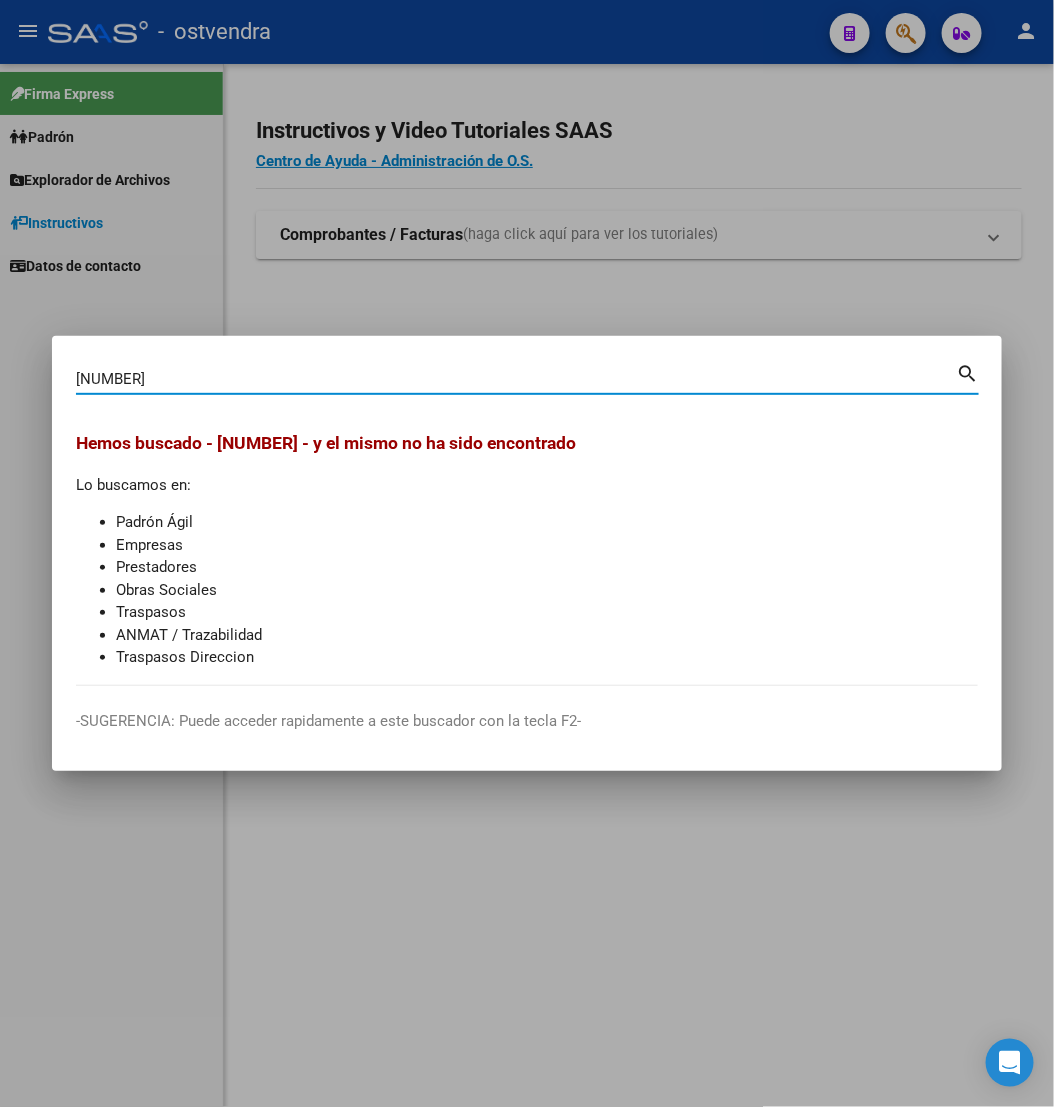 click on "[NUMBER]" at bounding box center (516, 379) 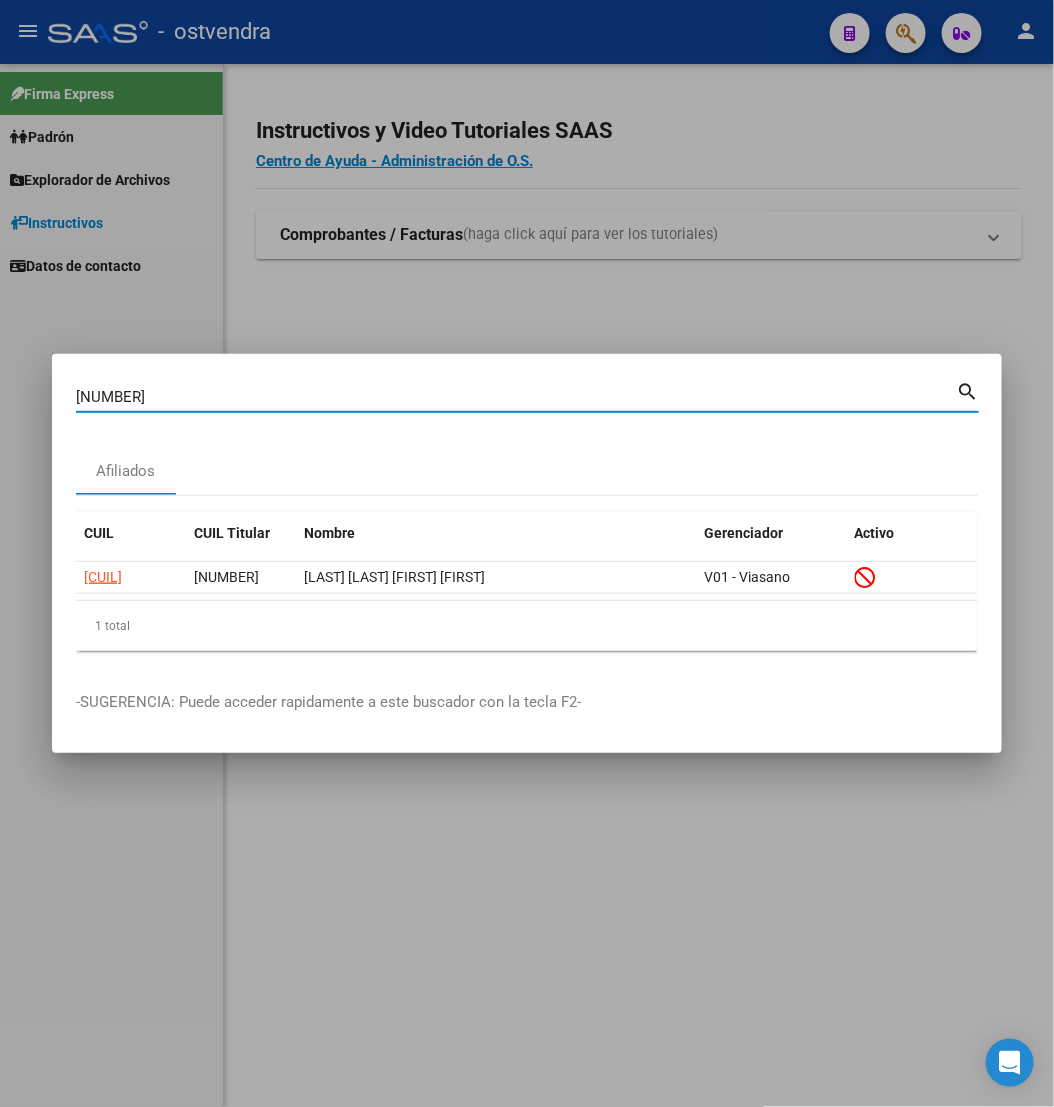 click on "[NUMBER]" at bounding box center [516, 397] 